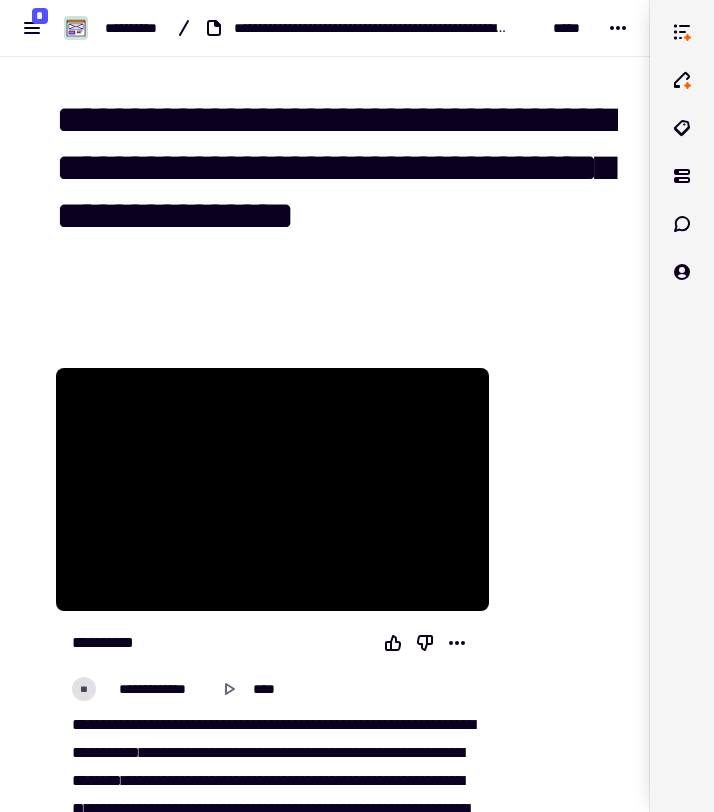 scroll, scrollTop: 0, scrollLeft: 0, axis: both 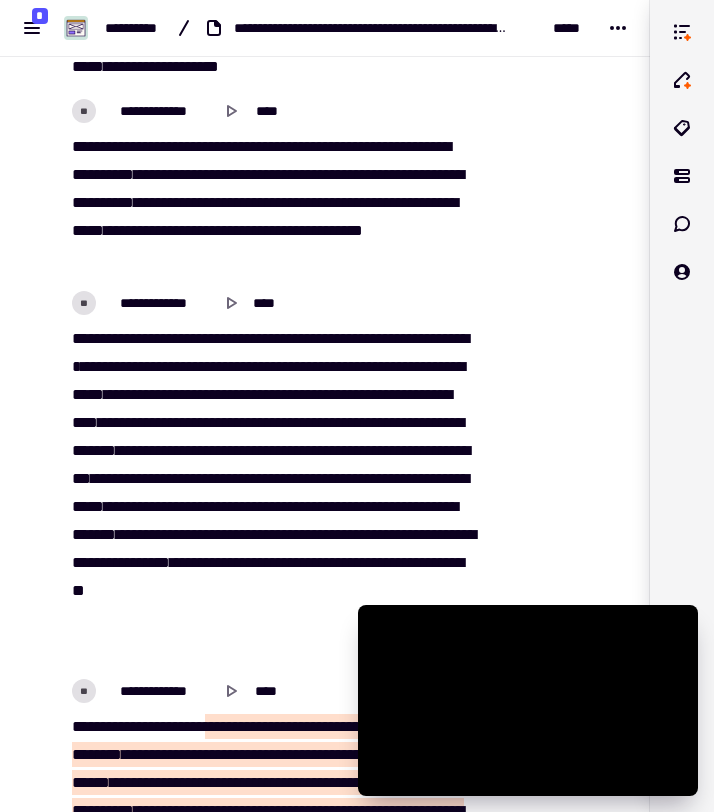 click on "*********" at bounding box center (335, 174) 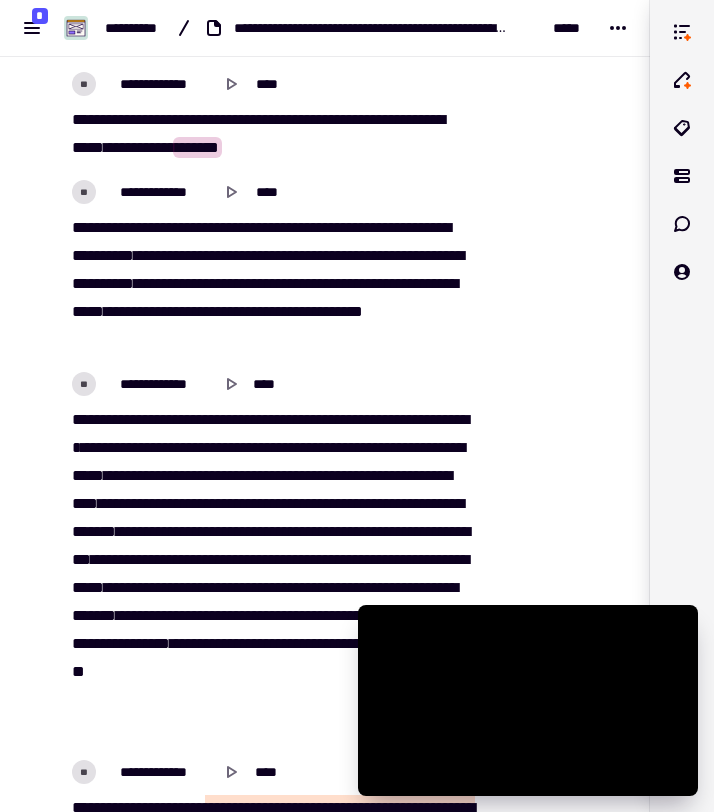 scroll, scrollTop: 1122, scrollLeft: 0, axis: vertical 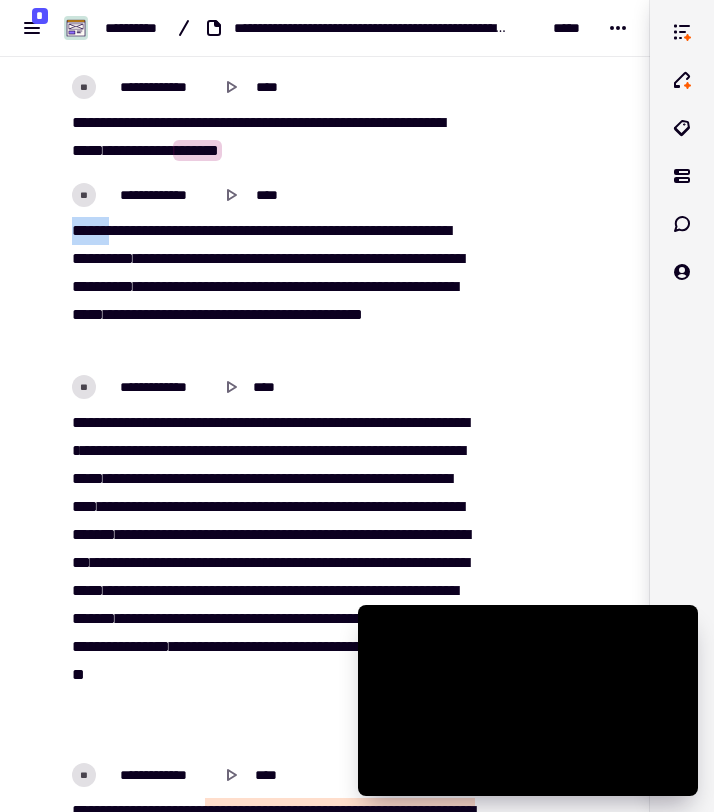 drag, startPoint x: 74, startPoint y: 230, endPoint x: 109, endPoint y: 239, distance: 36.138622 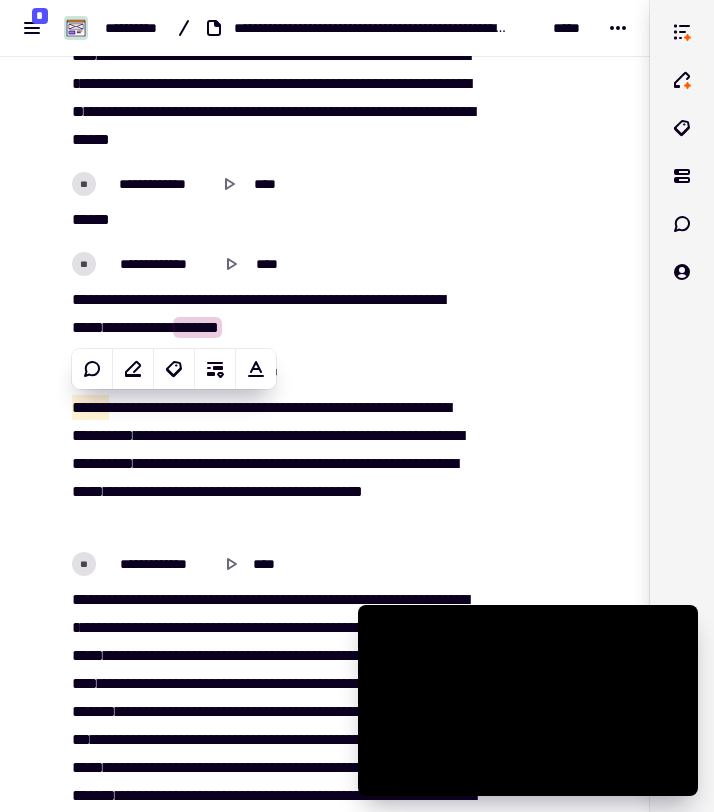 scroll, scrollTop: 946, scrollLeft: 0, axis: vertical 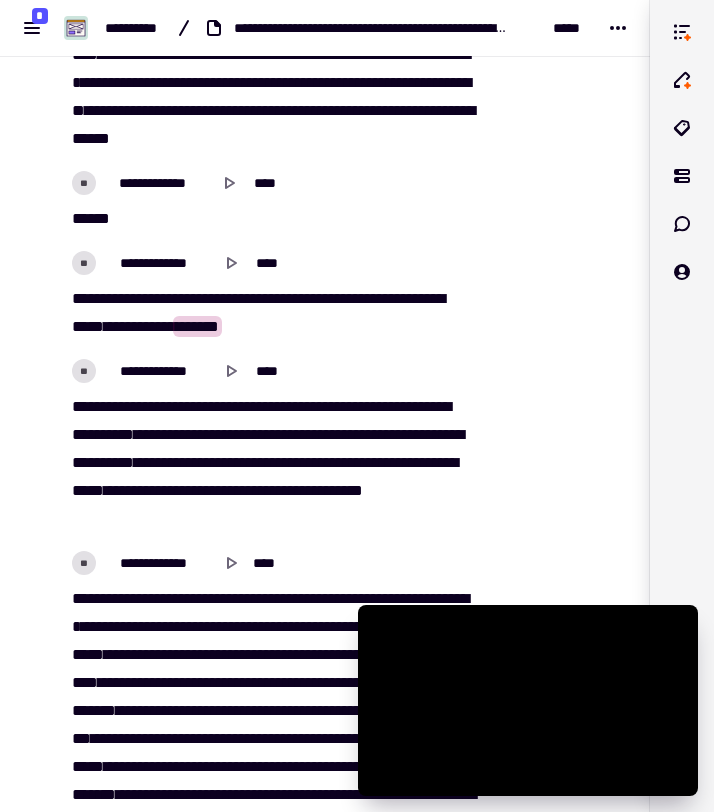 click on "**********" at bounding box center (272, 463) 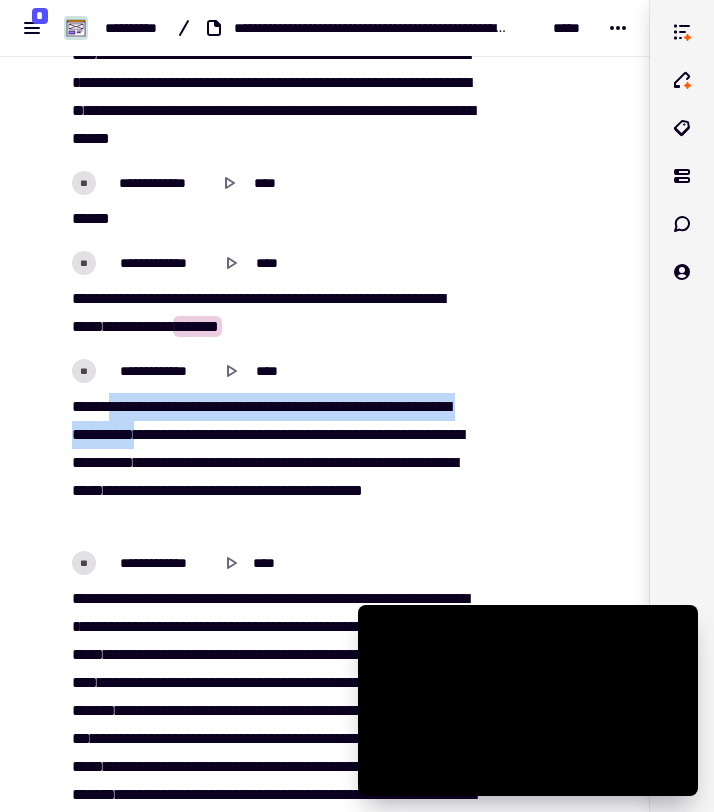 drag, startPoint x: 109, startPoint y: 406, endPoint x: 215, endPoint y: 428, distance: 108.25895 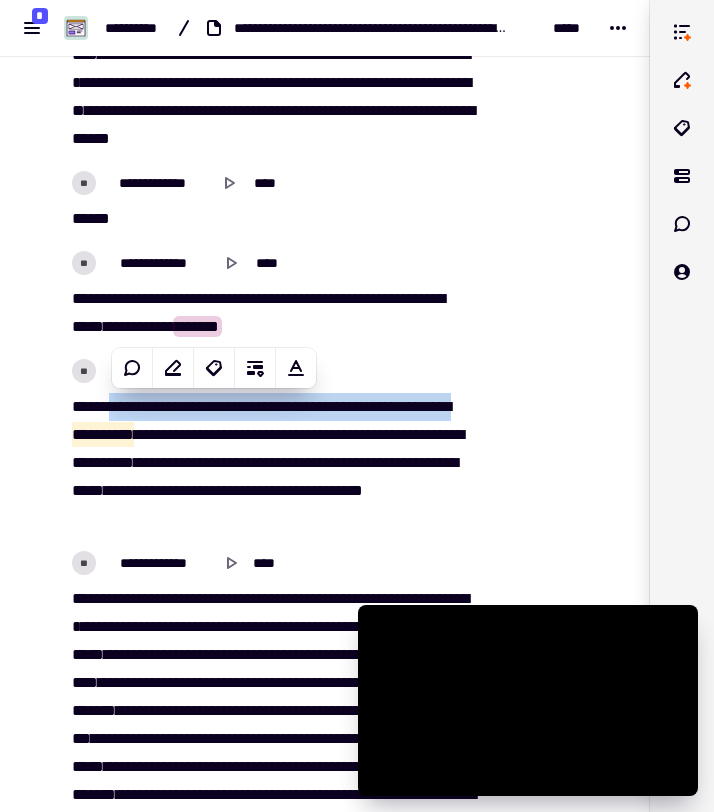 copy on "**********" 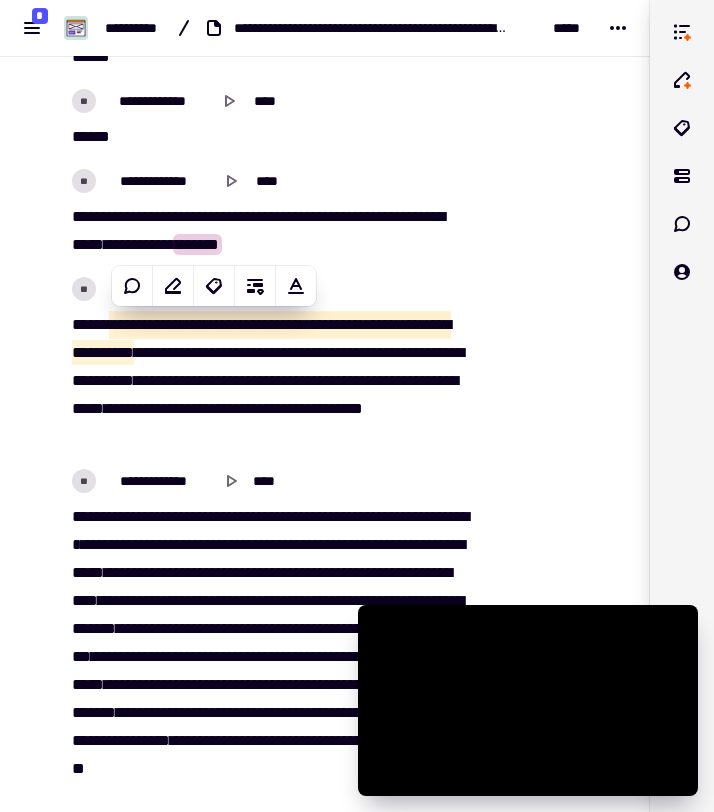 scroll, scrollTop: 1030, scrollLeft: 0, axis: vertical 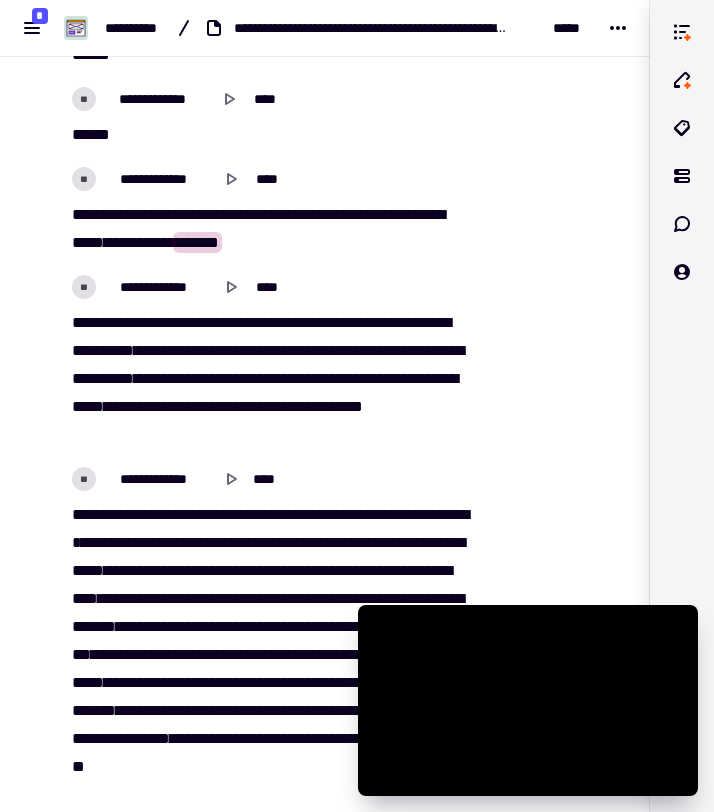 click on "**" at bounding box center [374, 350] 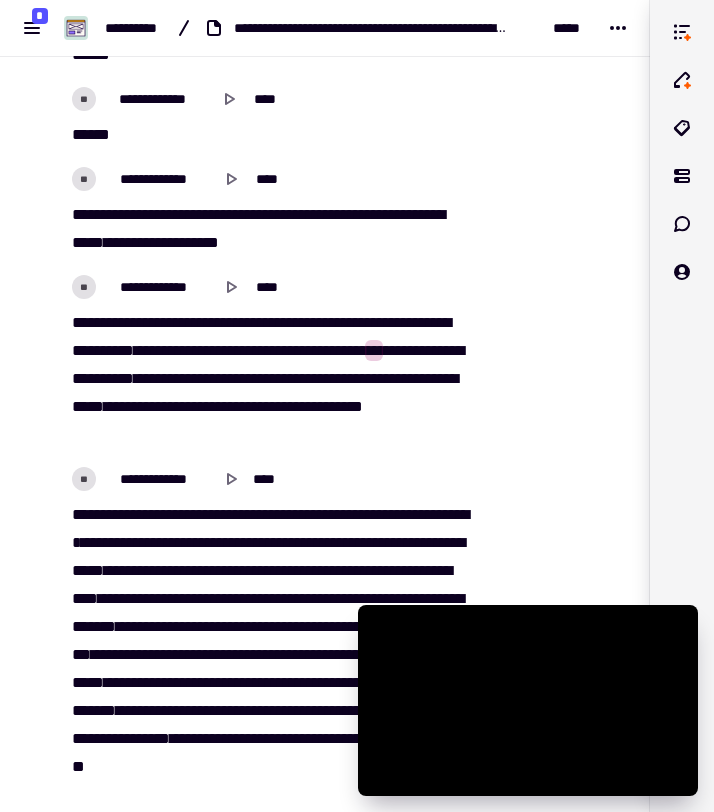 click on "**" at bounding box center (374, 350) 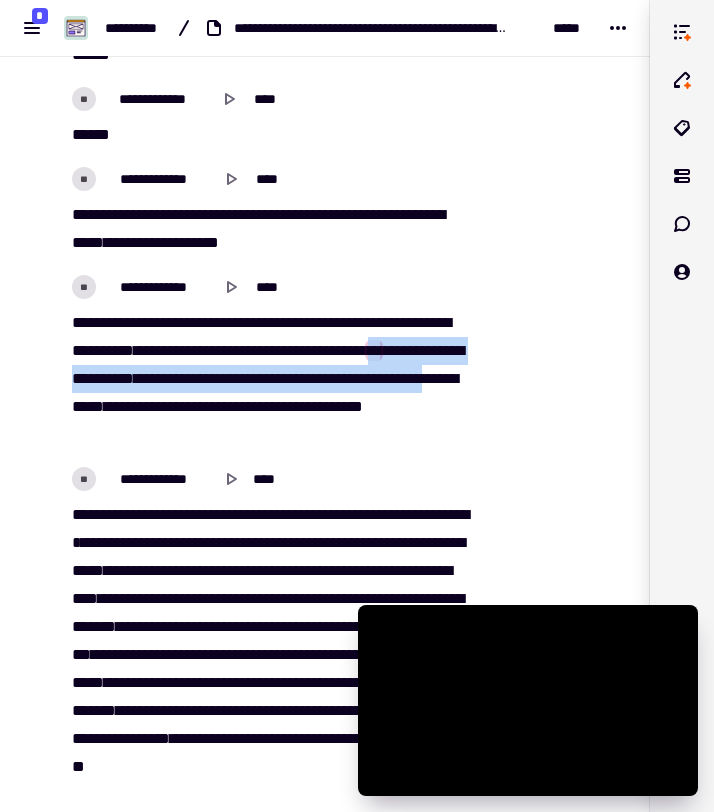 drag, startPoint x: 141, startPoint y: 375, endPoint x: 276, endPoint y: 406, distance: 138.51353 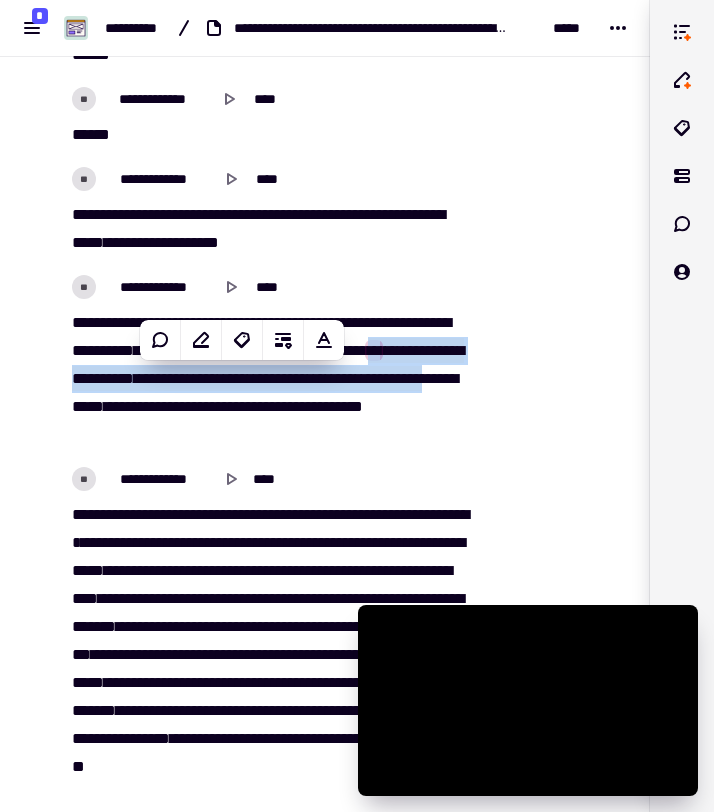 copy on "**********" 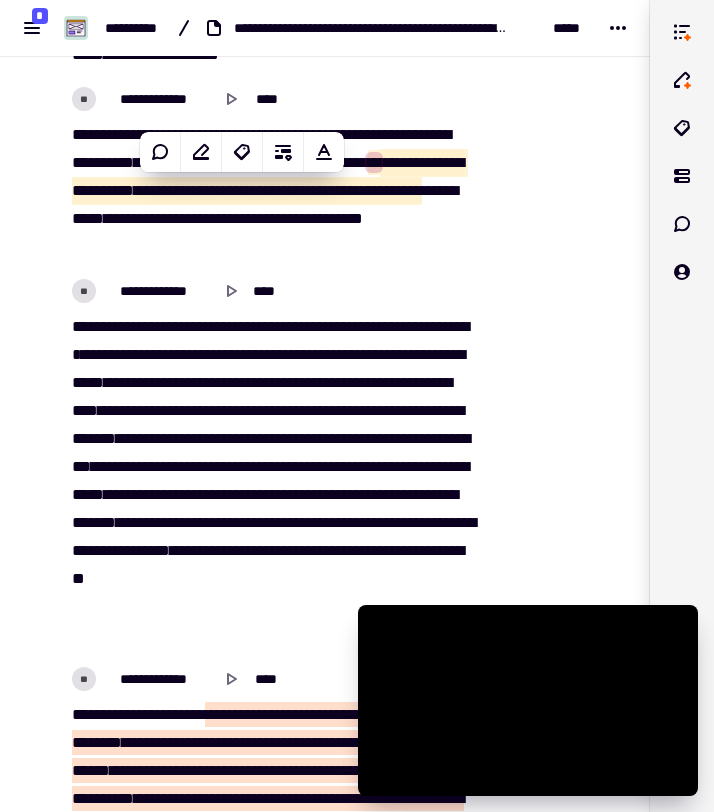 scroll, scrollTop: 1226, scrollLeft: 0, axis: vertical 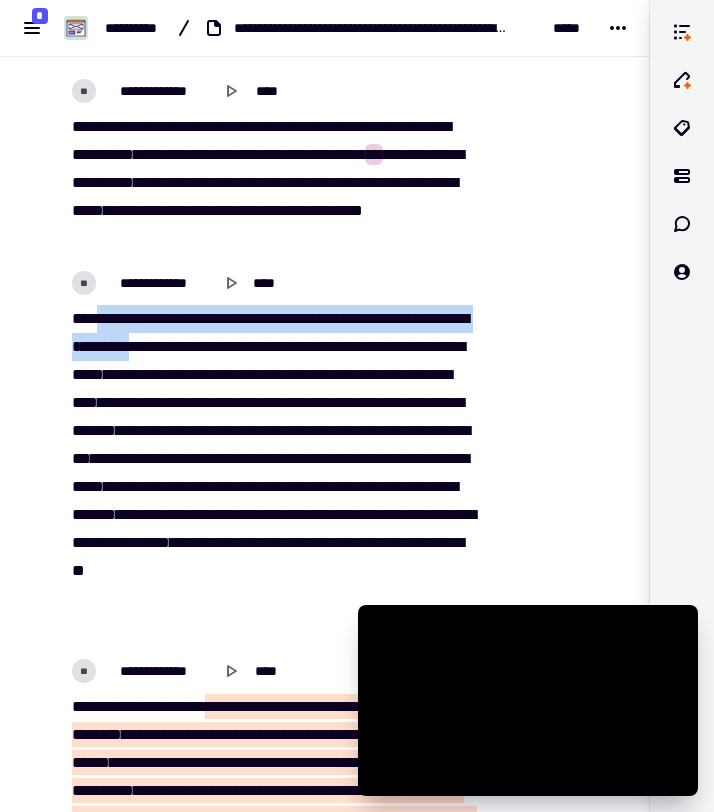 drag, startPoint x: 106, startPoint y: 318, endPoint x: 265, endPoint y: 356, distance: 163.47783 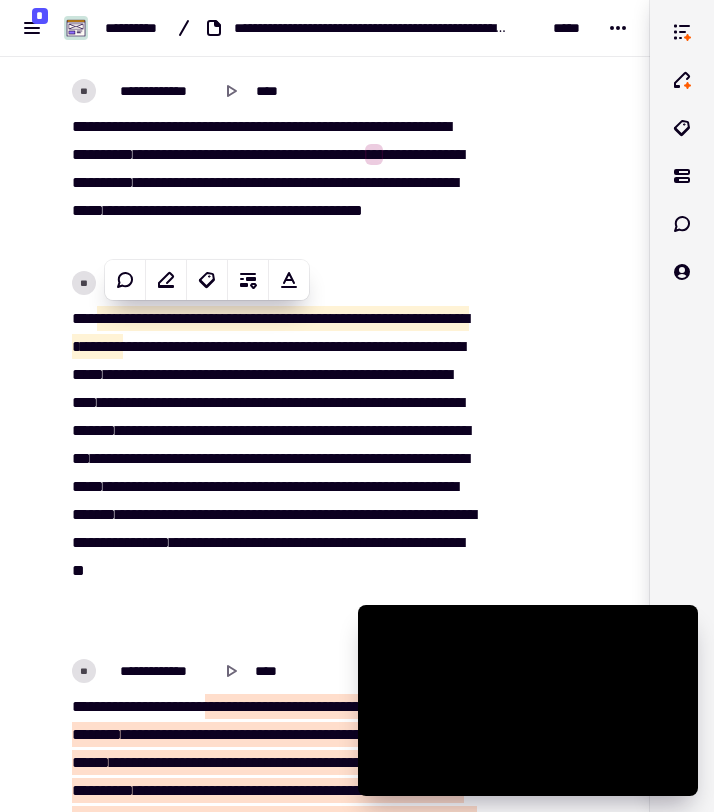click on "**********" at bounding box center [272, 473] 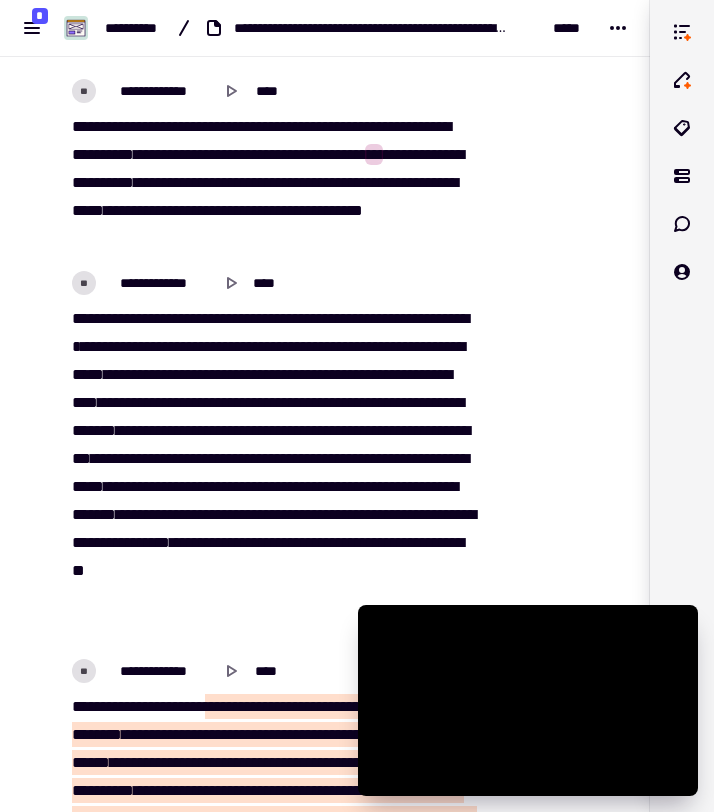 click on "**********" at bounding box center [272, 473] 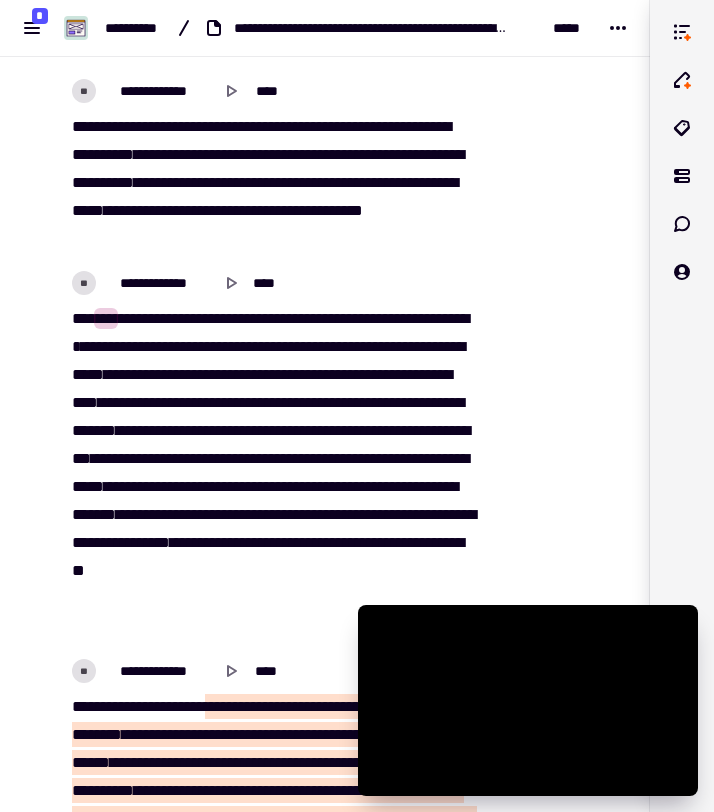 click on "**********" at bounding box center (272, 473) 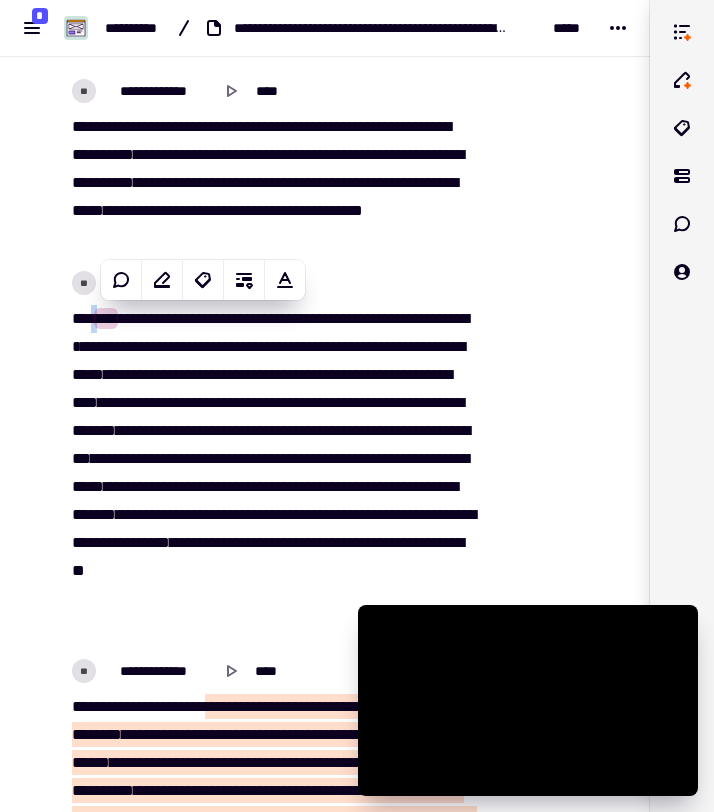 click at bounding box center [94, 318] 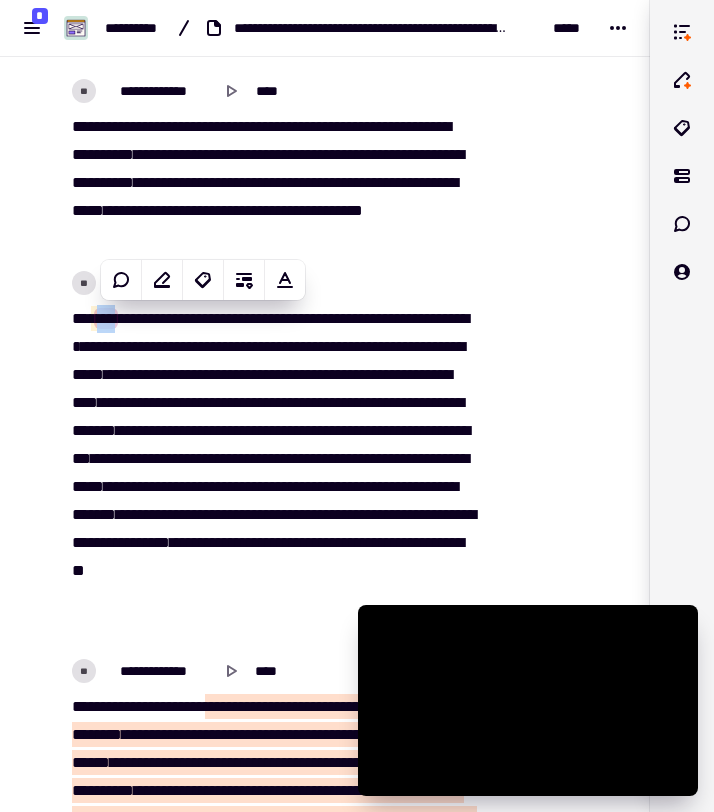 click on "**********" at bounding box center [272, 473] 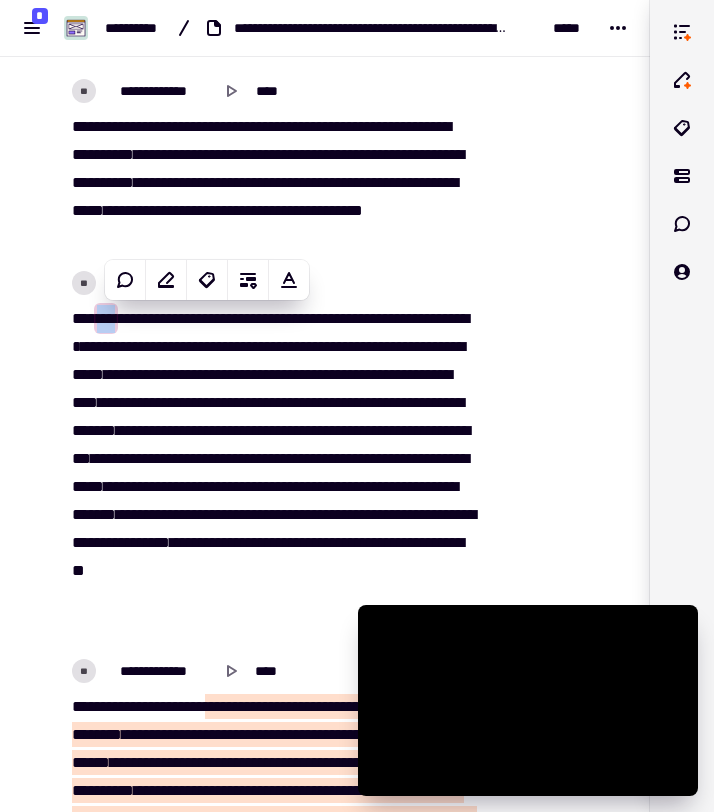 click on "***" at bounding box center [106, 318] 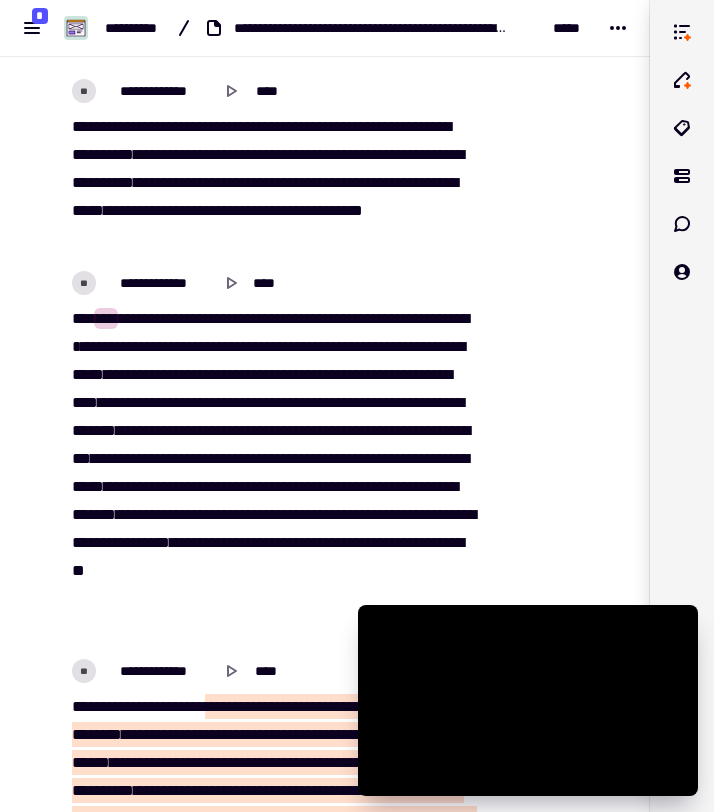 click on "*********" at bounding box center (148, 318) 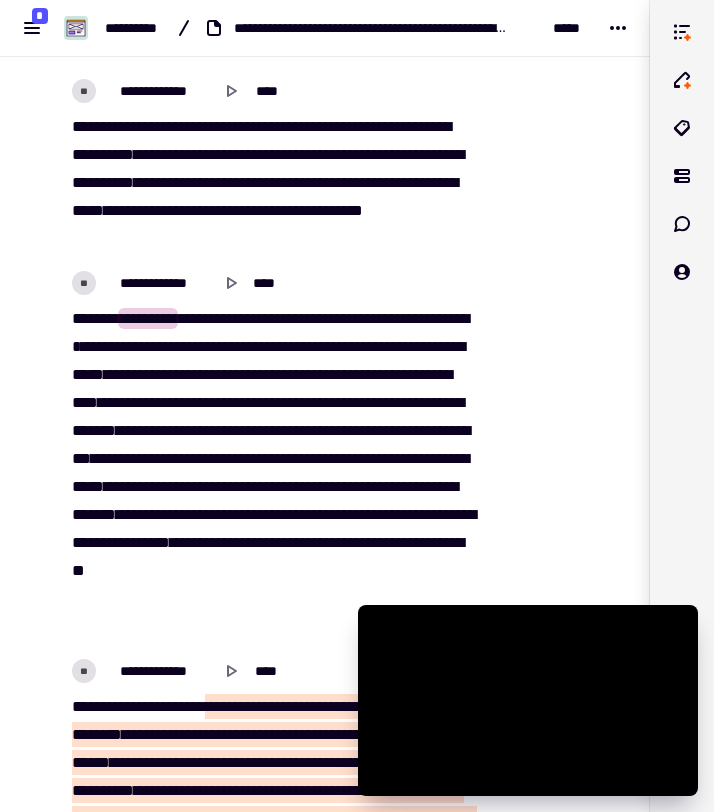 click on "**********" at bounding box center [272, 473] 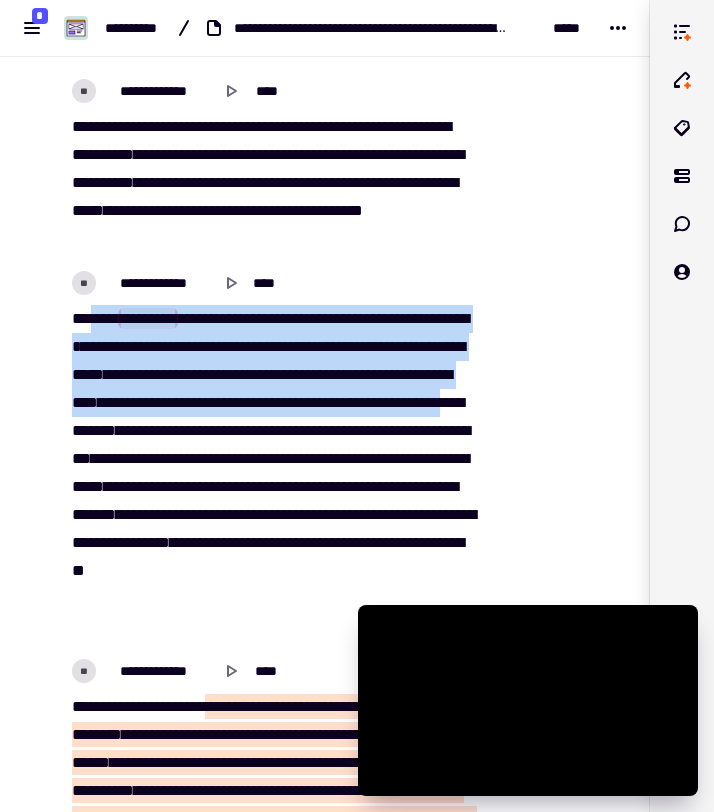 drag, startPoint x: 102, startPoint y: 315, endPoint x: 379, endPoint y: 431, distance: 300.30817 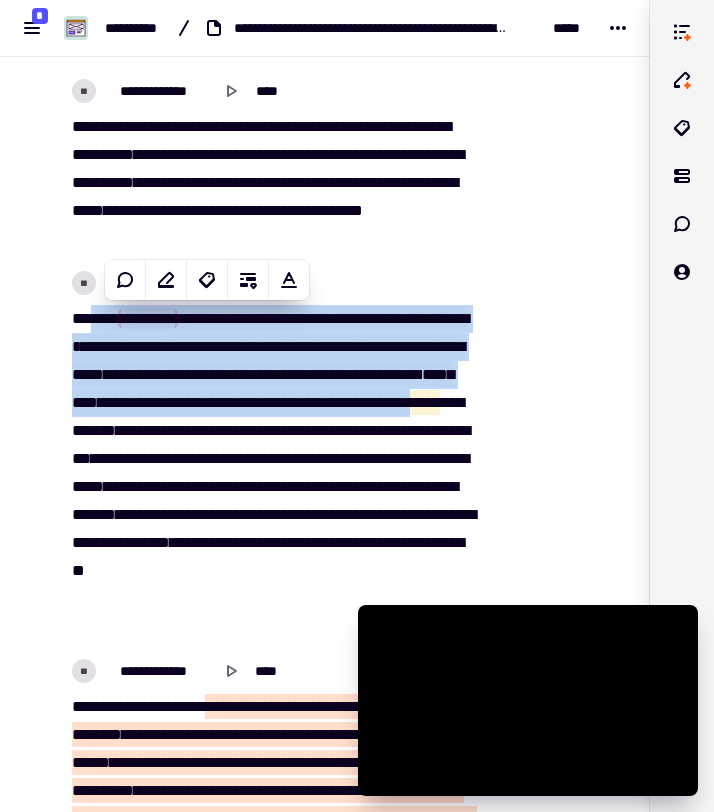 copy on "**********" 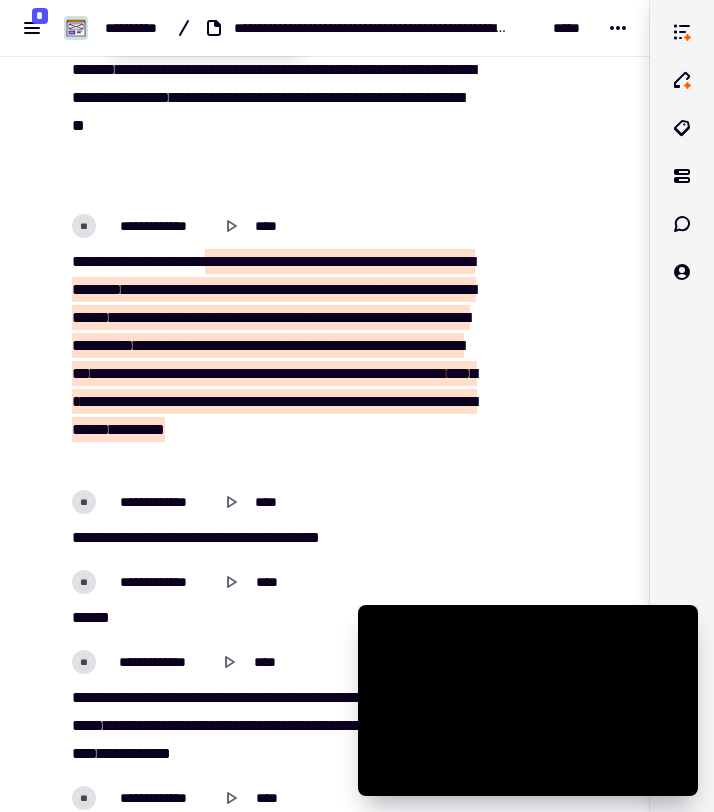 scroll, scrollTop: 1691, scrollLeft: 0, axis: vertical 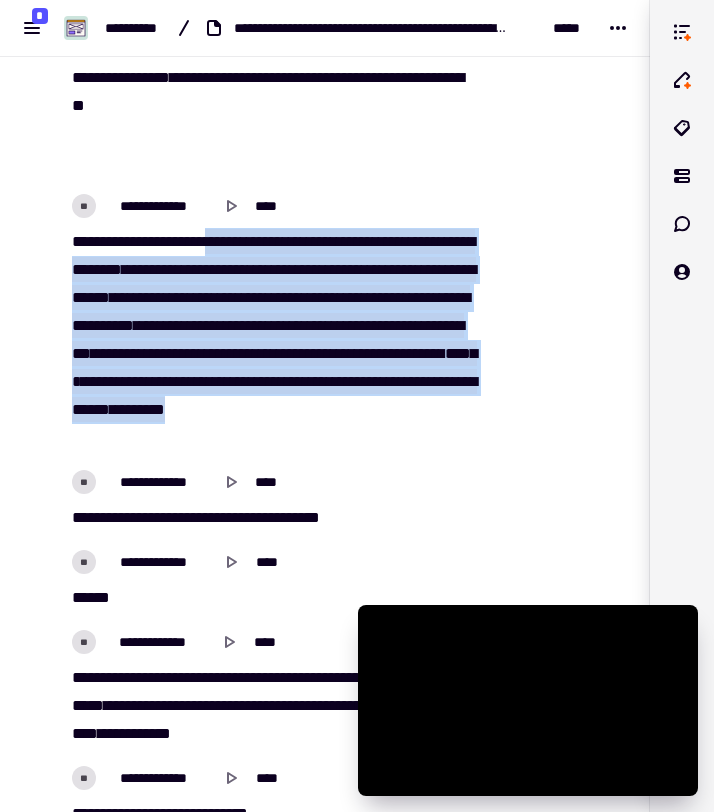 drag, startPoint x: 221, startPoint y: 235, endPoint x: 384, endPoint y: 430, distance: 254.1535 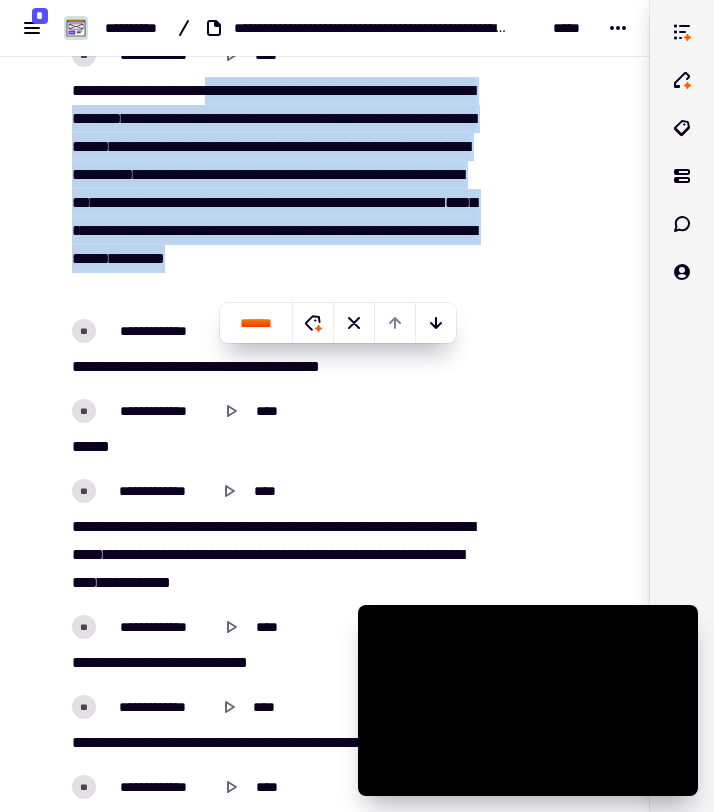 scroll, scrollTop: 1833, scrollLeft: 0, axis: vertical 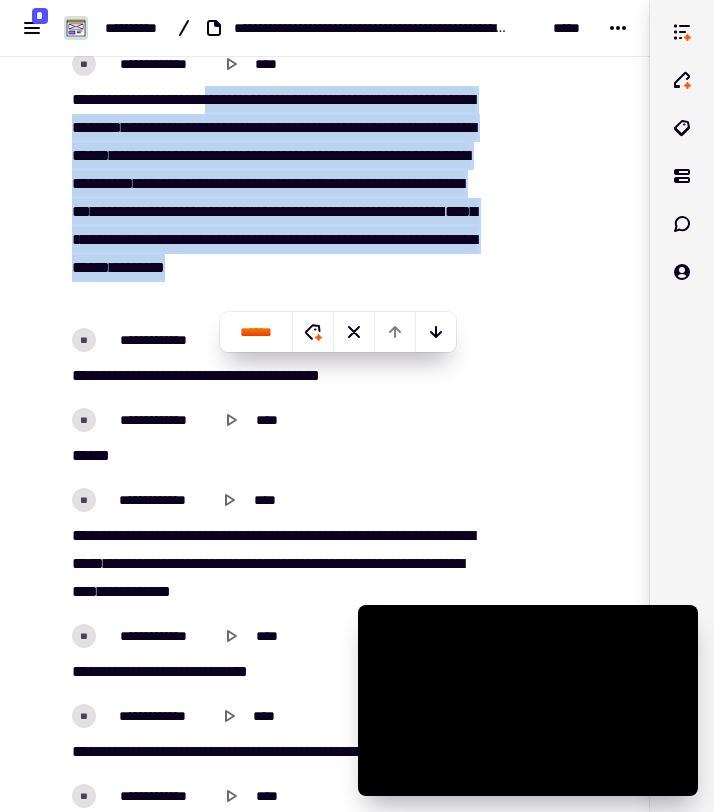 copy on "**********" 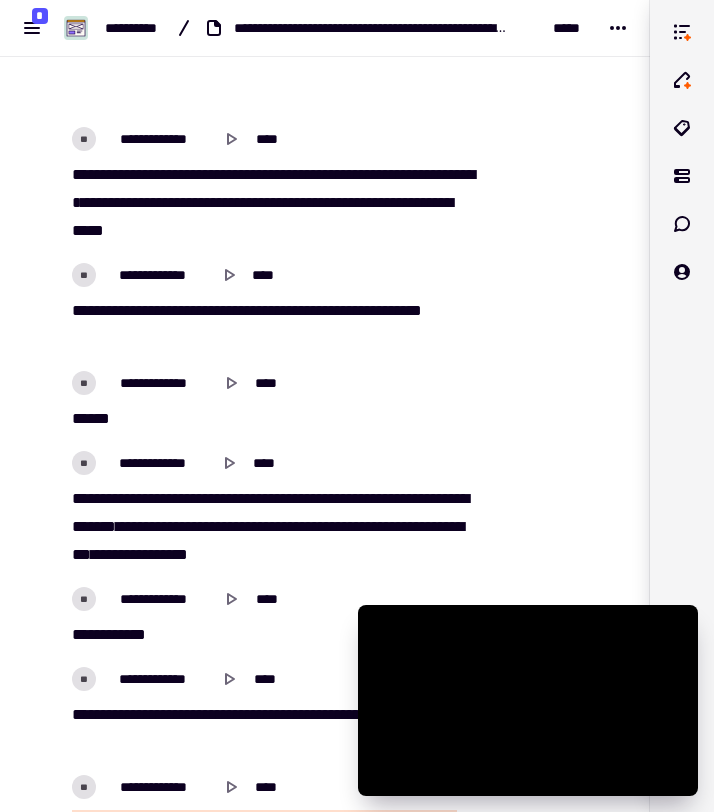 scroll, scrollTop: 3135, scrollLeft: 0, axis: vertical 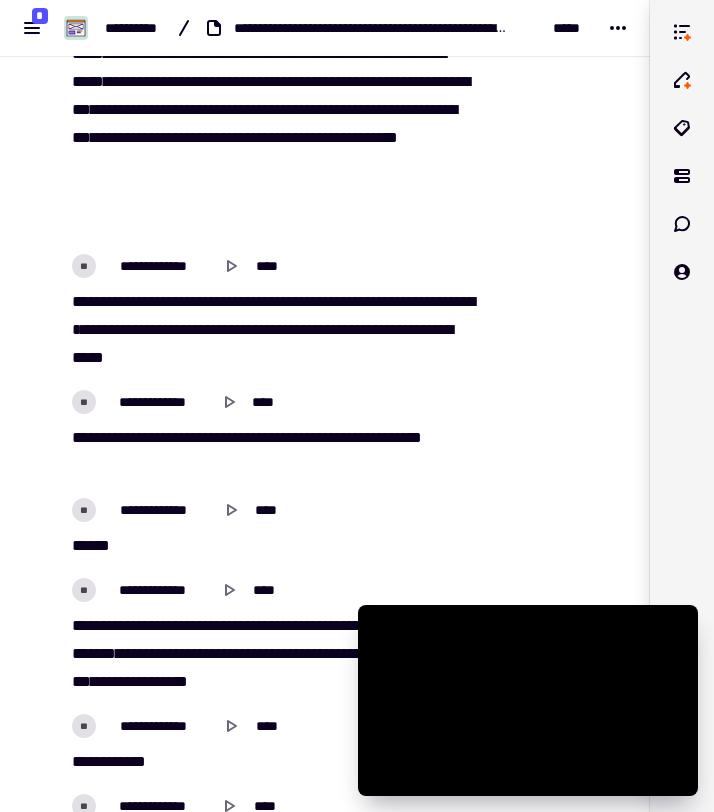 click on "*********" at bounding box center (390, 329) 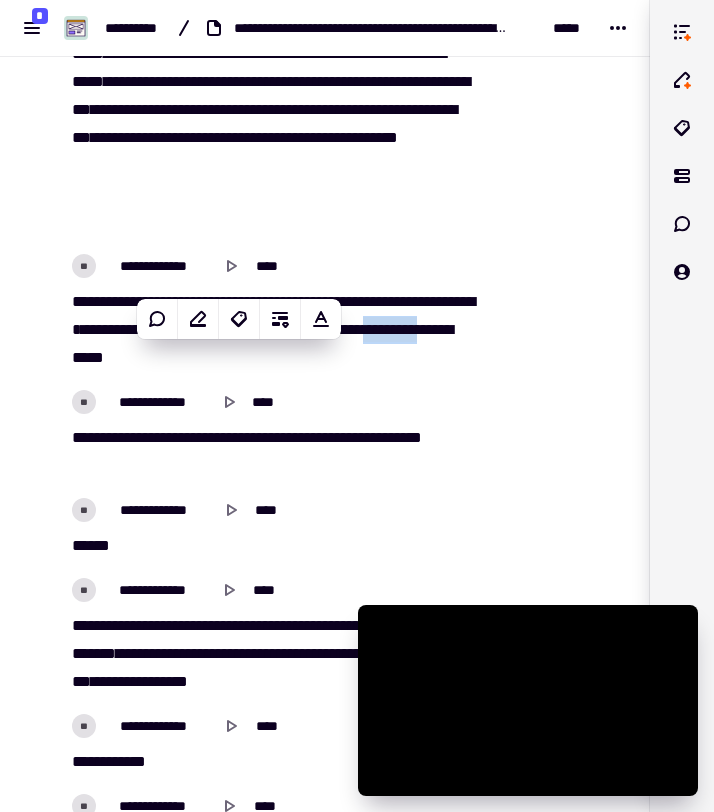 click on "***" at bounding box center [81, 437] 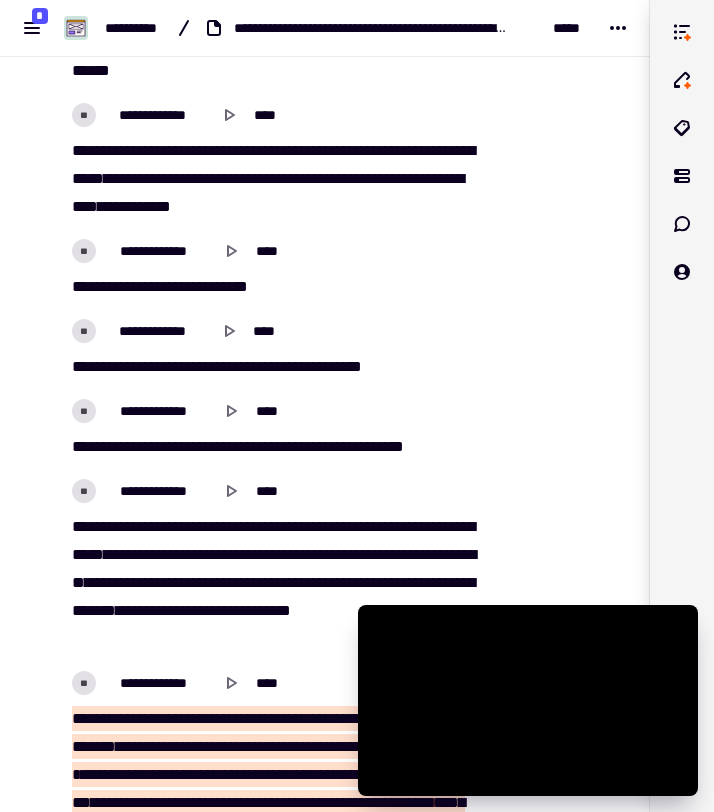scroll, scrollTop: 2213, scrollLeft: 0, axis: vertical 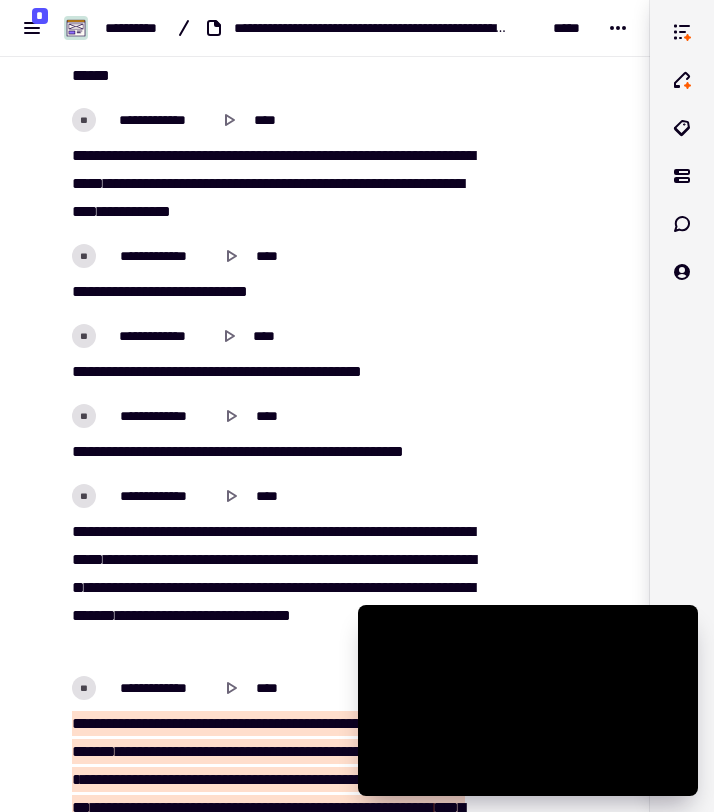 click on "******" at bounding box center [151, 371] 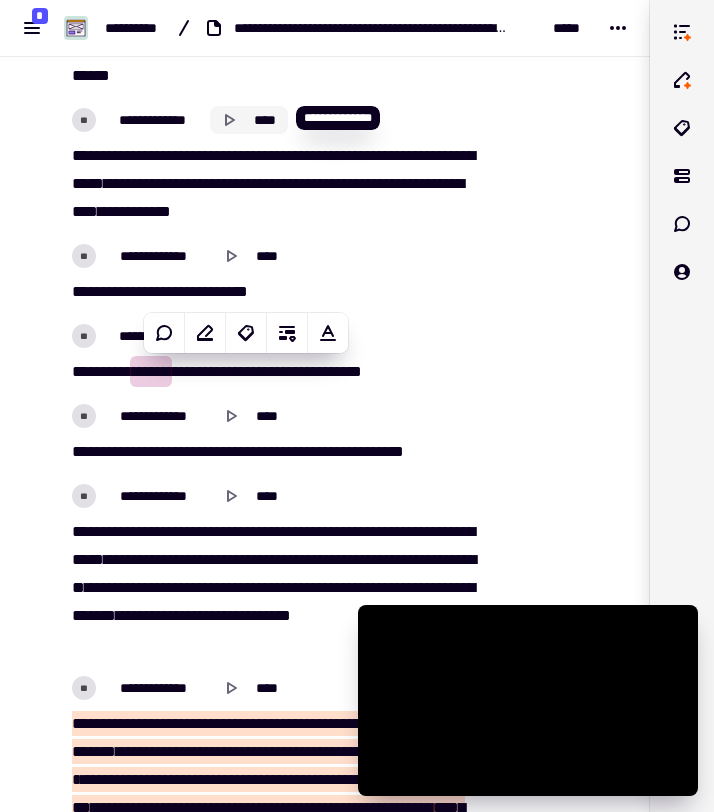 click 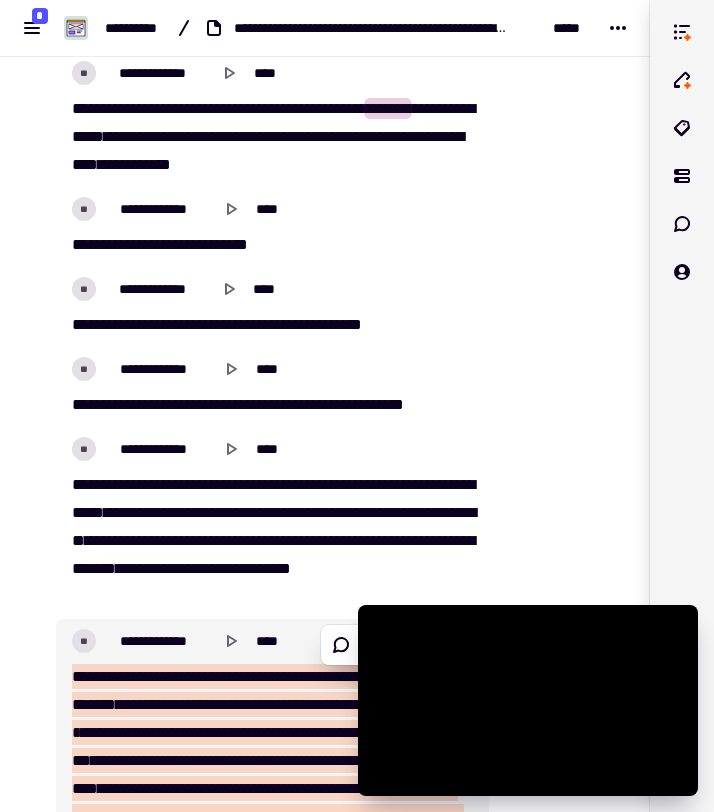 scroll, scrollTop: 2262, scrollLeft: 0, axis: vertical 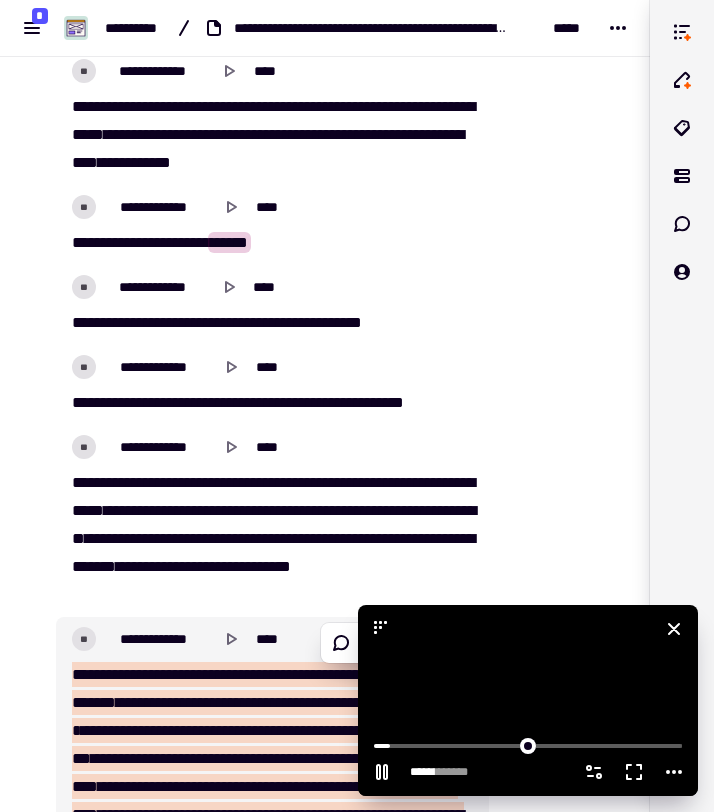 click at bounding box center [528, 700] 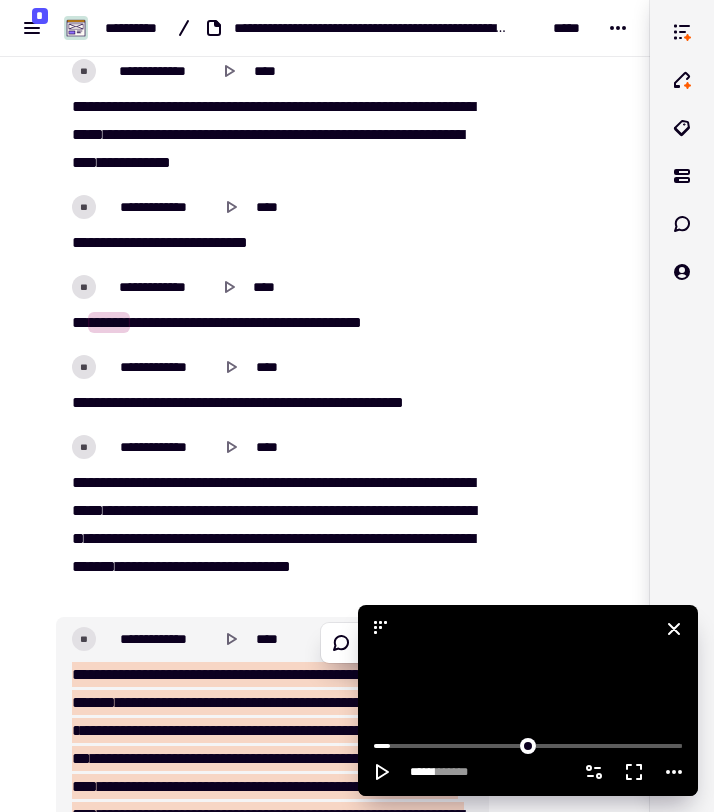 click at bounding box center (528, 700) 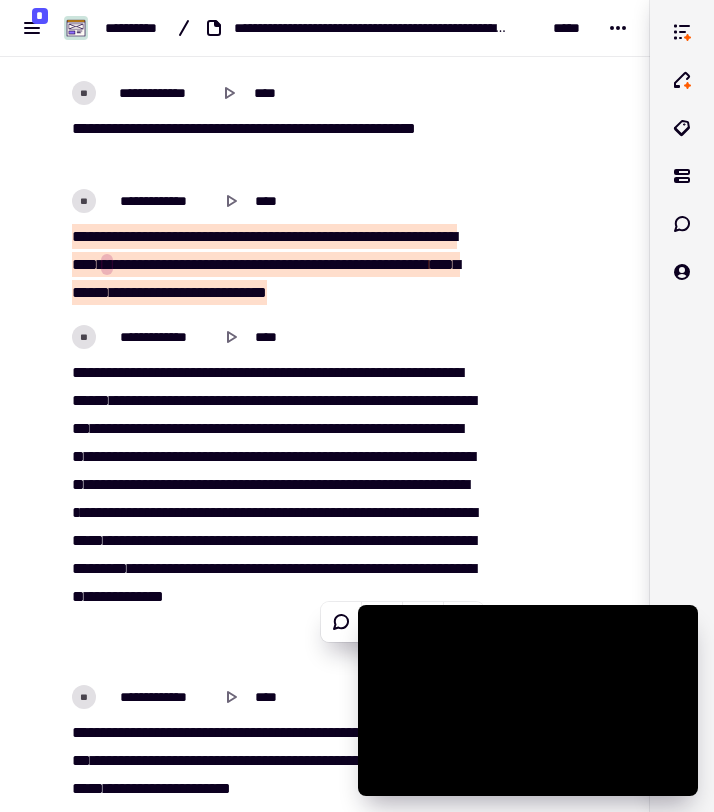 scroll, scrollTop: 3856, scrollLeft: 0, axis: vertical 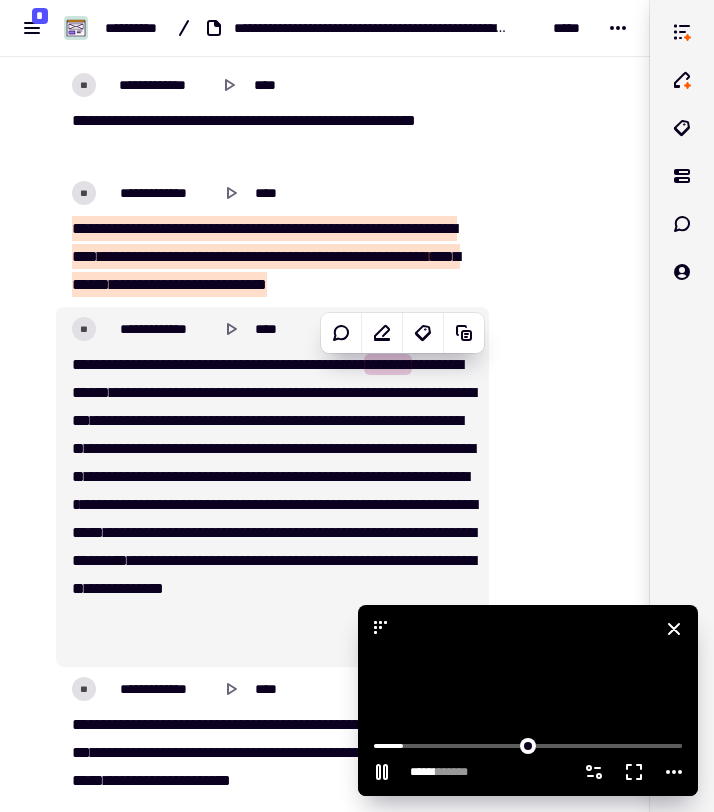 click at bounding box center (528, 700) 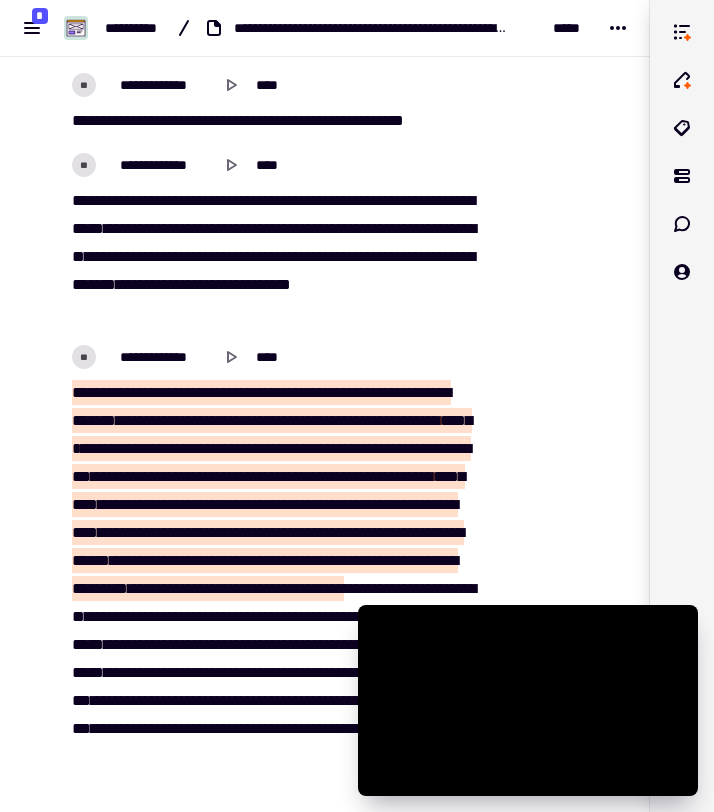 scroll, scrollTop: 2558, scrollLeft: 0, axis: vertical 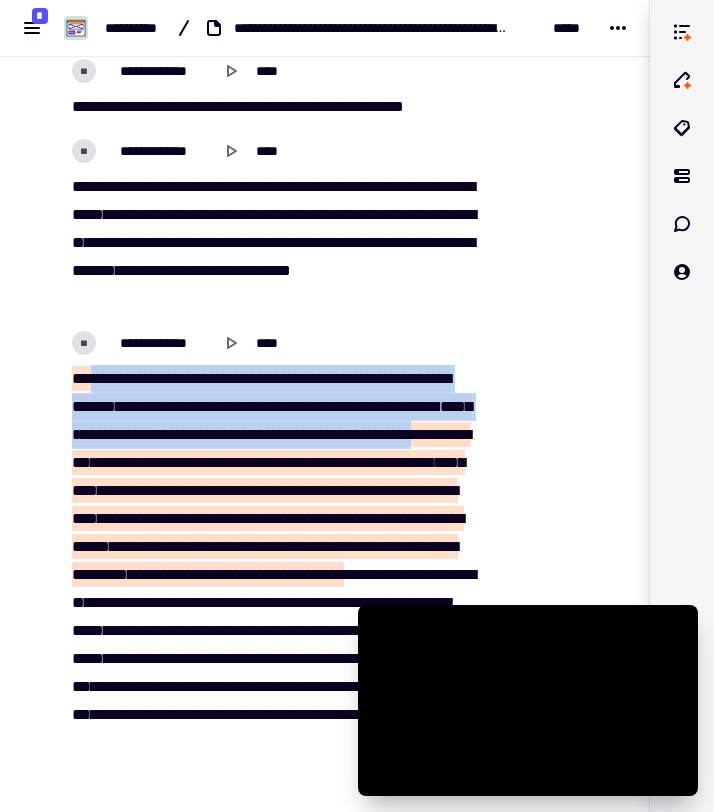 drag, startPoint x: 97, startPoint y: 375, endPoint x: 259, endPoint y: 454, distance: 180.23596 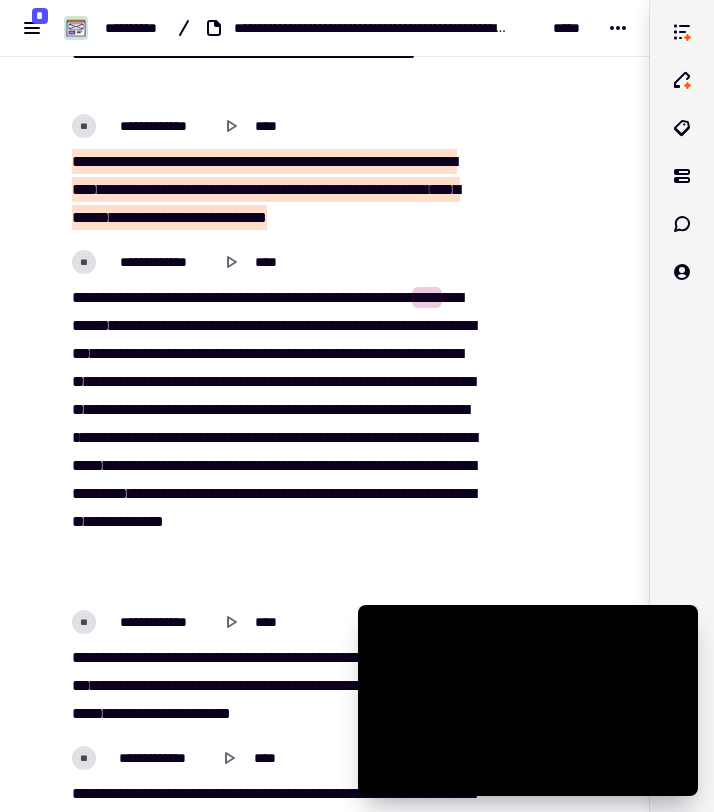 scroll, scrollTop: 3924, scrollLeft: 0, axis: vertical 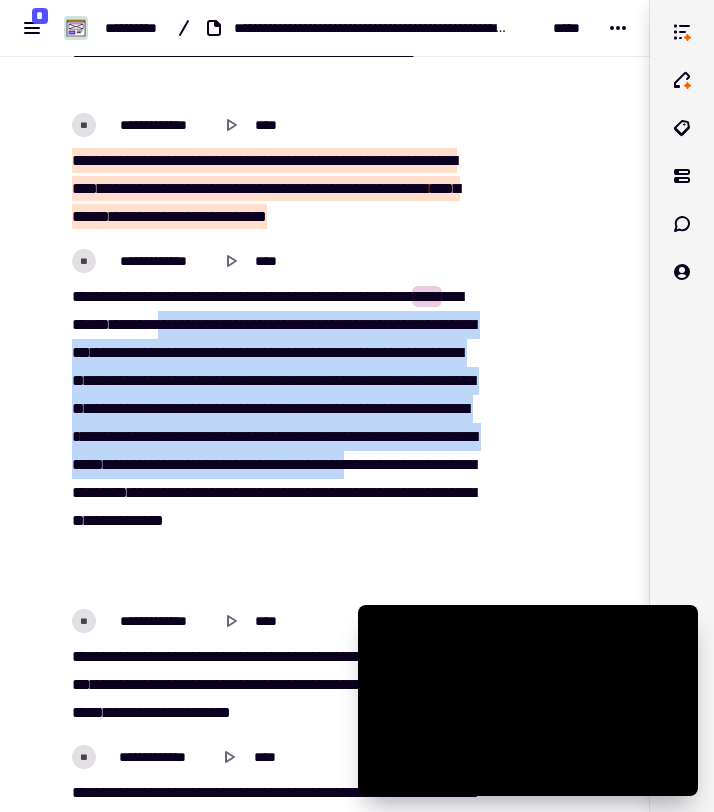 drag, startPoint x: 199, startPoint y: 319, endPoint x: 132, endPoint y: 510, distance: 202.41048 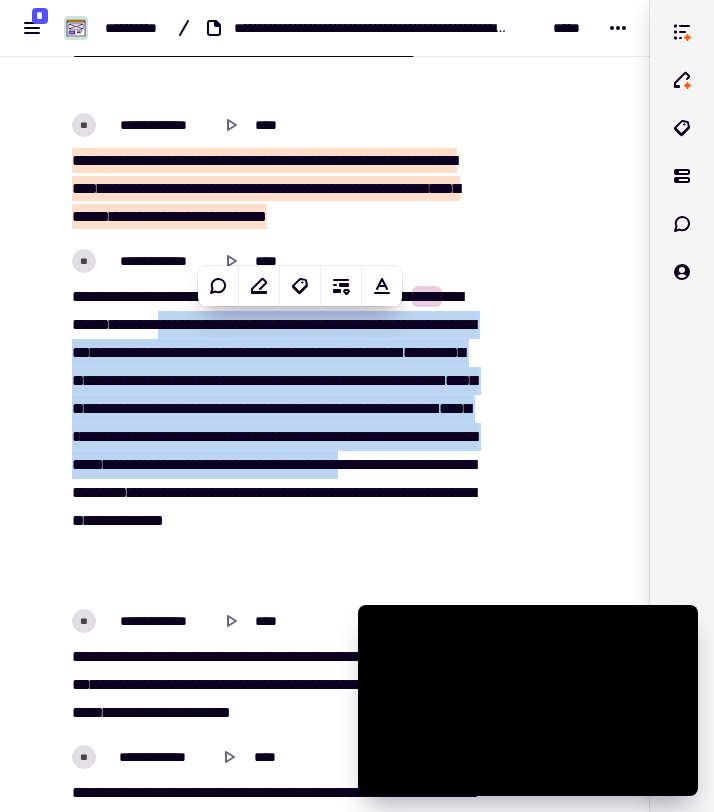 copy on "**********" 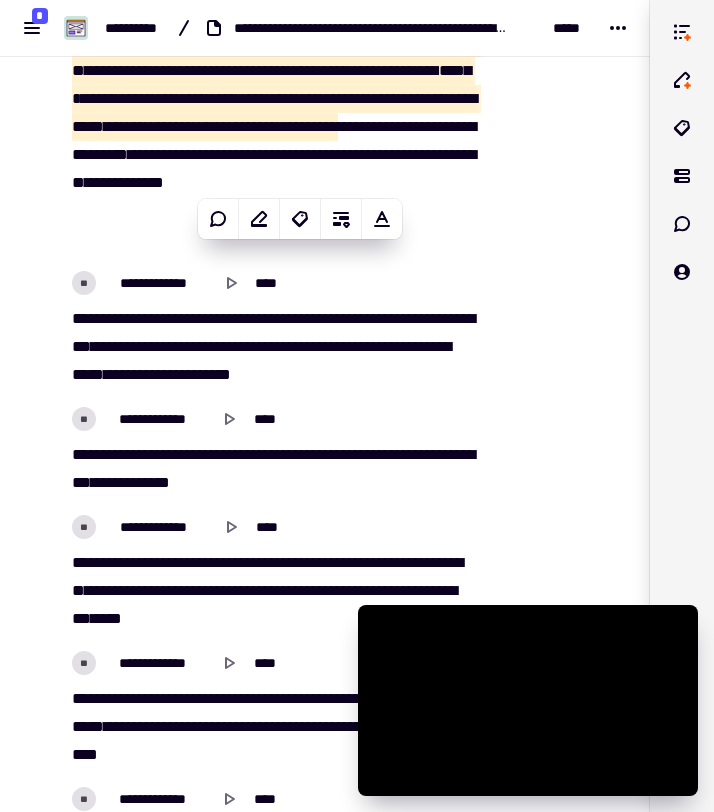 scroll, scrollTop: 4253, scrollLeft: 0, axis: vertical 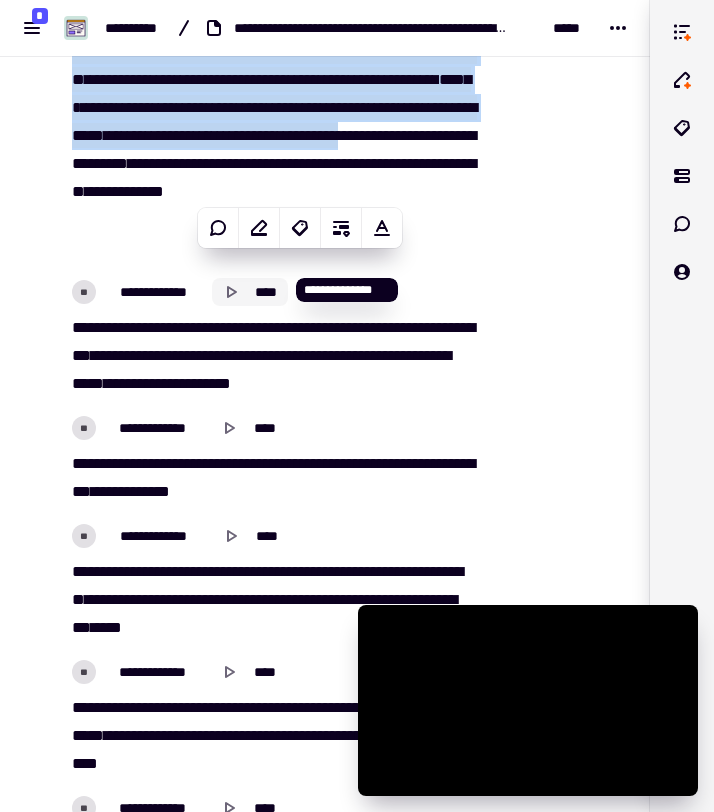 click 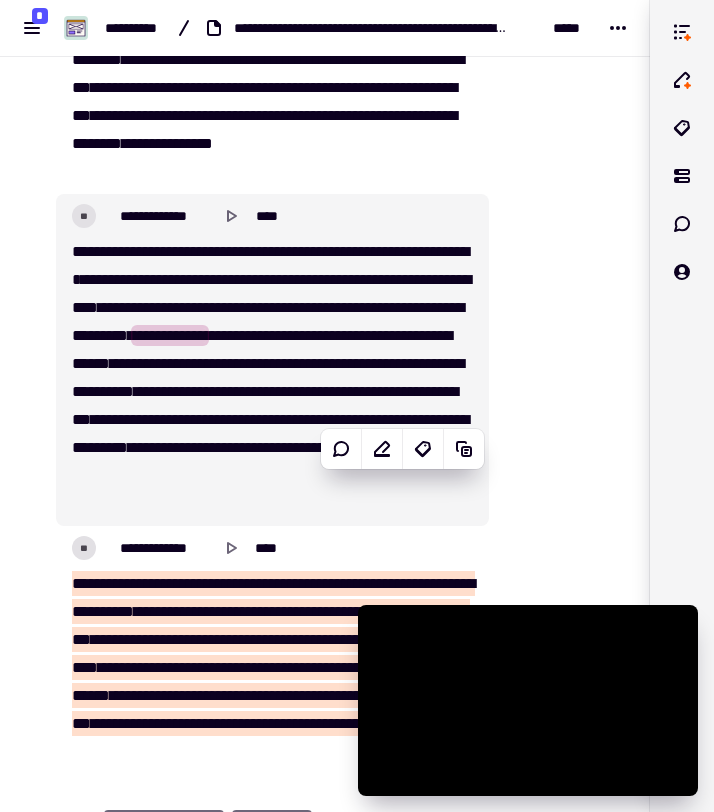 scroll, scrollTop: 6838, scrollLeft: 0, axis: vertical 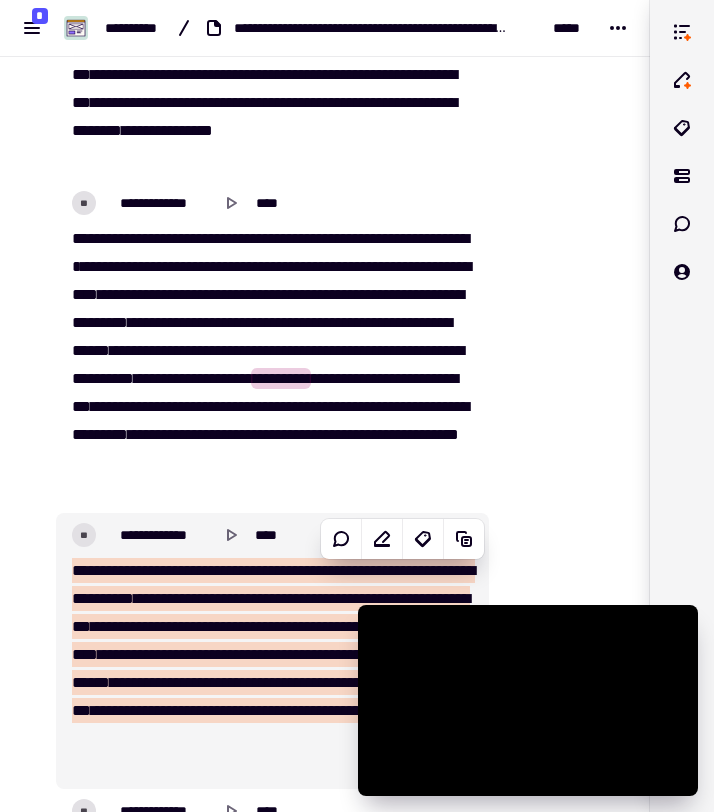 click on "**" at bounding box center (78, 570) 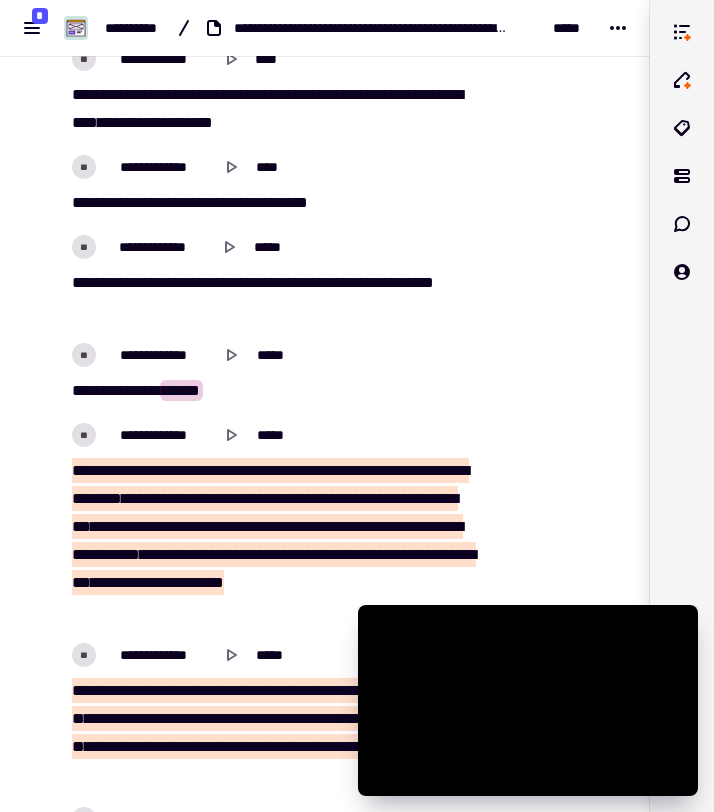 scroll, scrollTop: 7867, scrollLeft: 0, axis: vertical 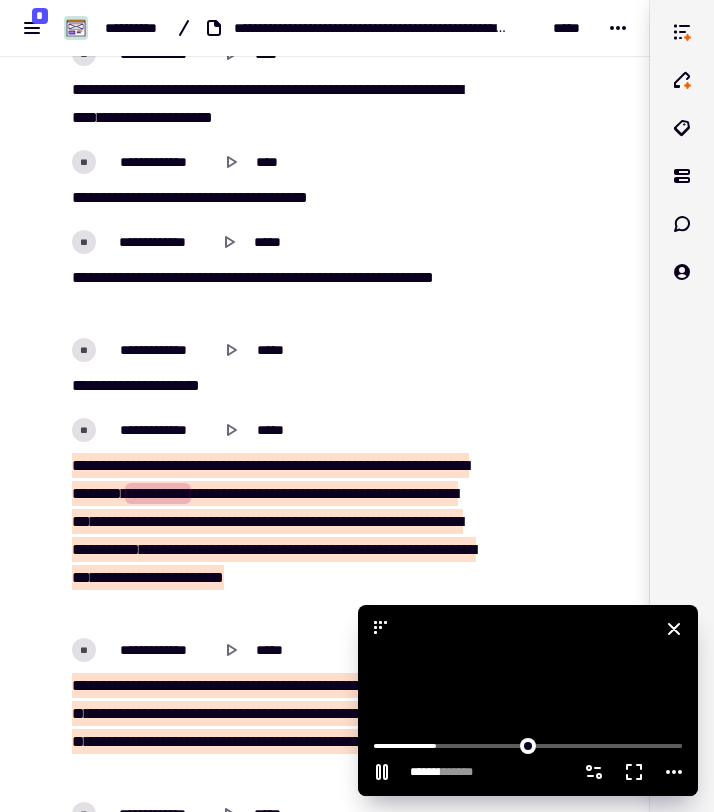 click at bounding box center [528, 700] 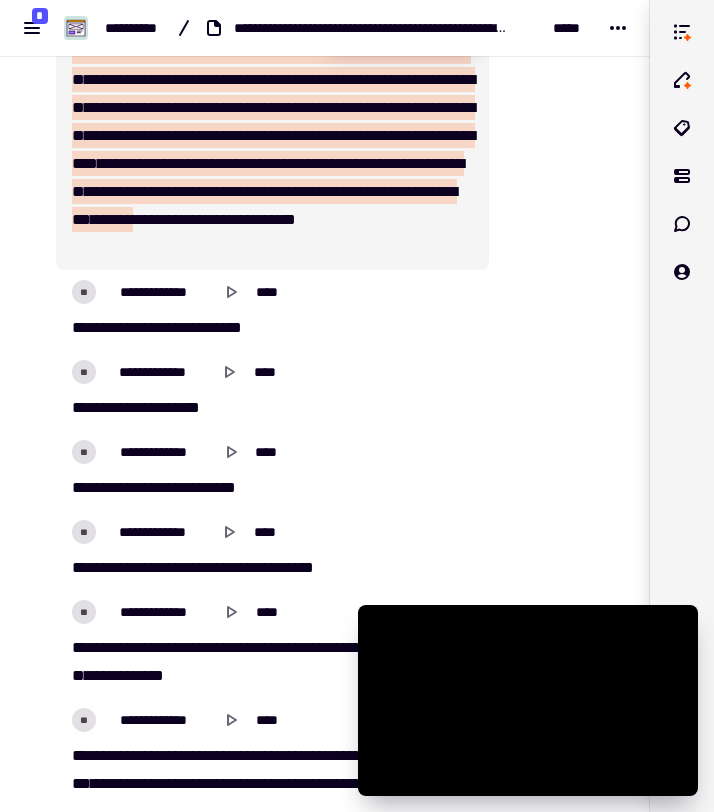 scroll, scrollTop: 4937, scrollLeft: 0, axis: vertical 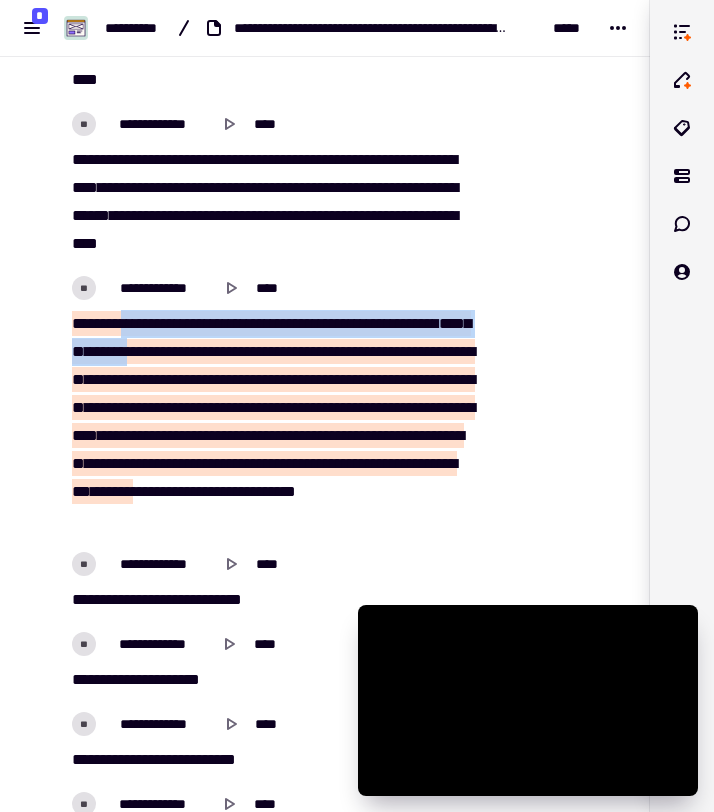 drag, startPoint x: 138, startPoint y: 318, endPoint x: 228, endPoint y: 342, distance: 93.14505 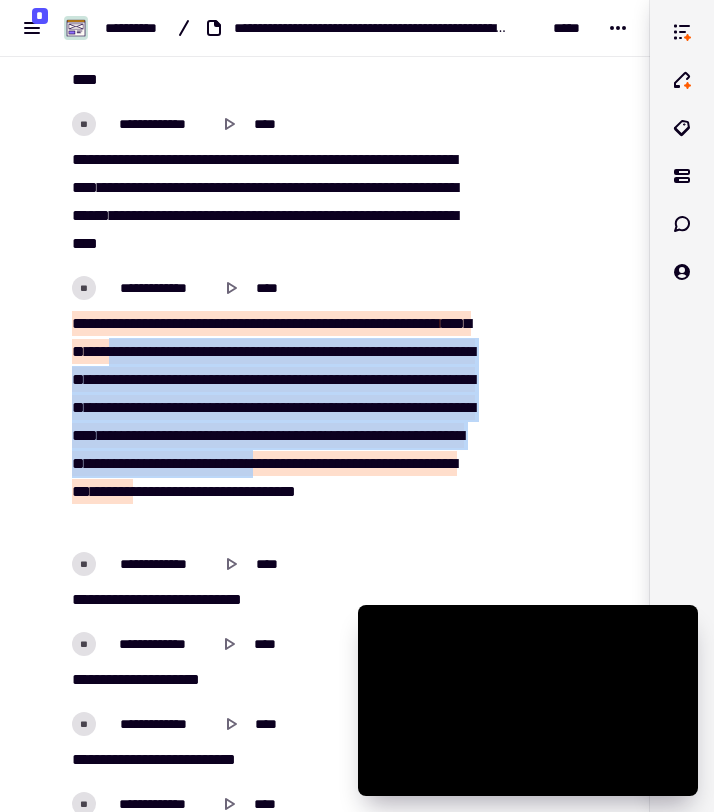 drag, startPoint x: 209, startPoint y: 347, endPoint x: 342, endPoint y: 486, distance: 192.37984 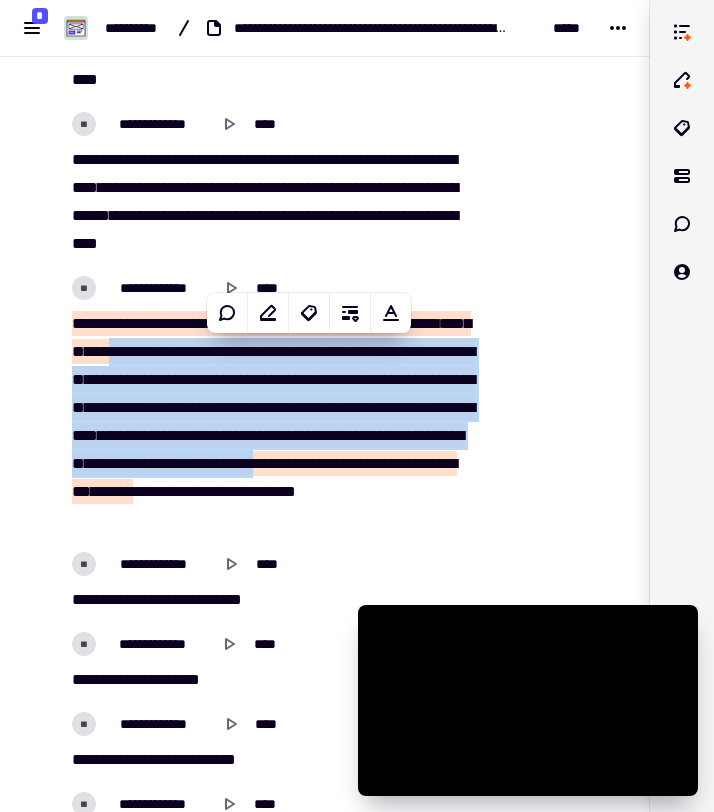 copy on "**********" 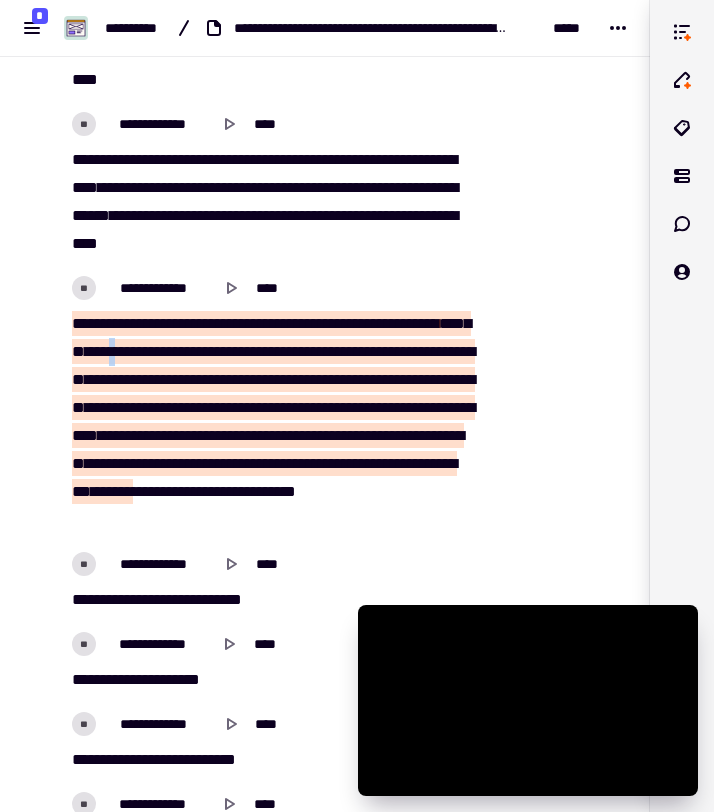 drag, startPoint x: 345, startPoint y: 488, endPoint x: 206, endPoint y: 352, distance: 194.46594 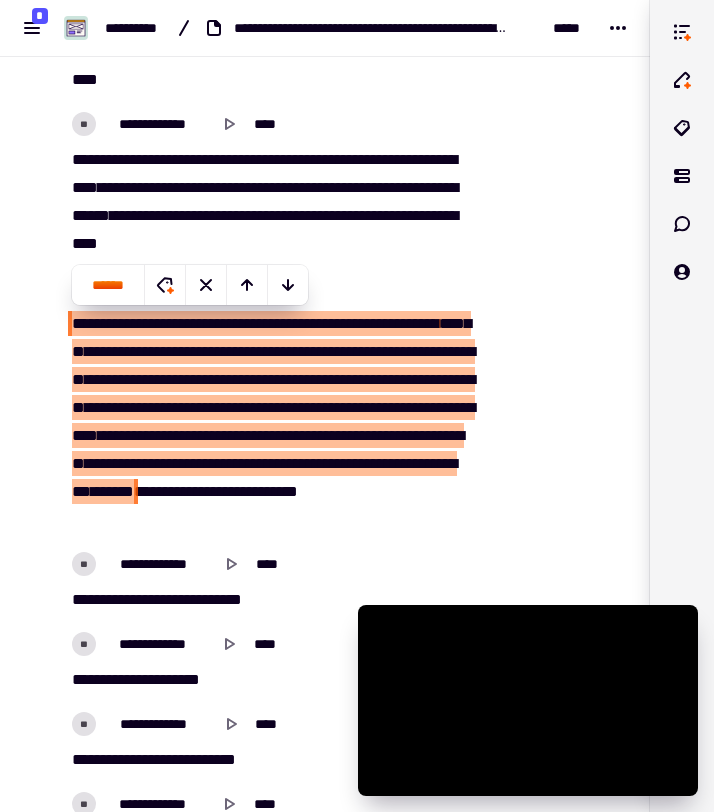 click at bounding box center [112, 351] 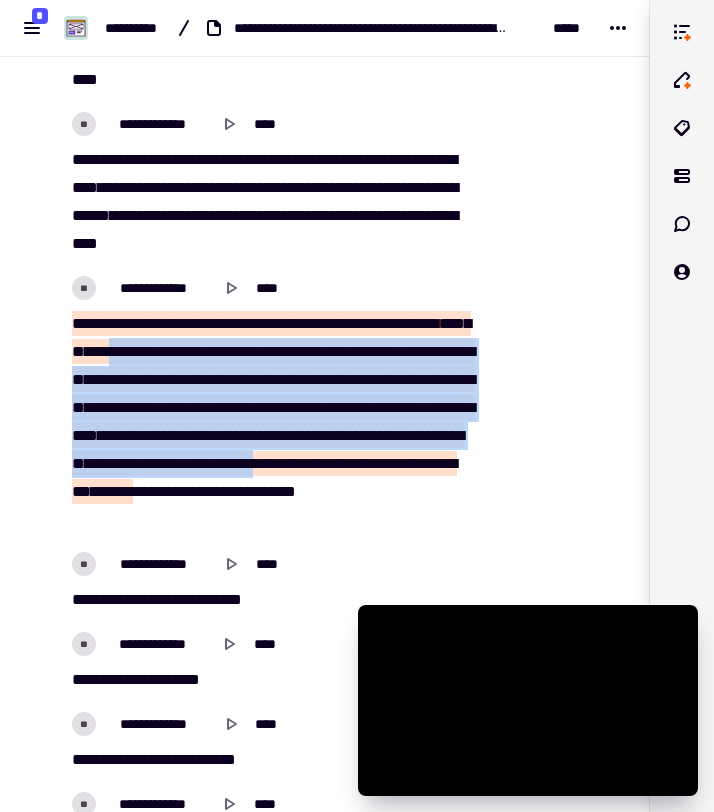 drag, startPoint x: 206, startPoint y: 352, endPoint x: 343, endPoint y: 497, distance: 199.48433 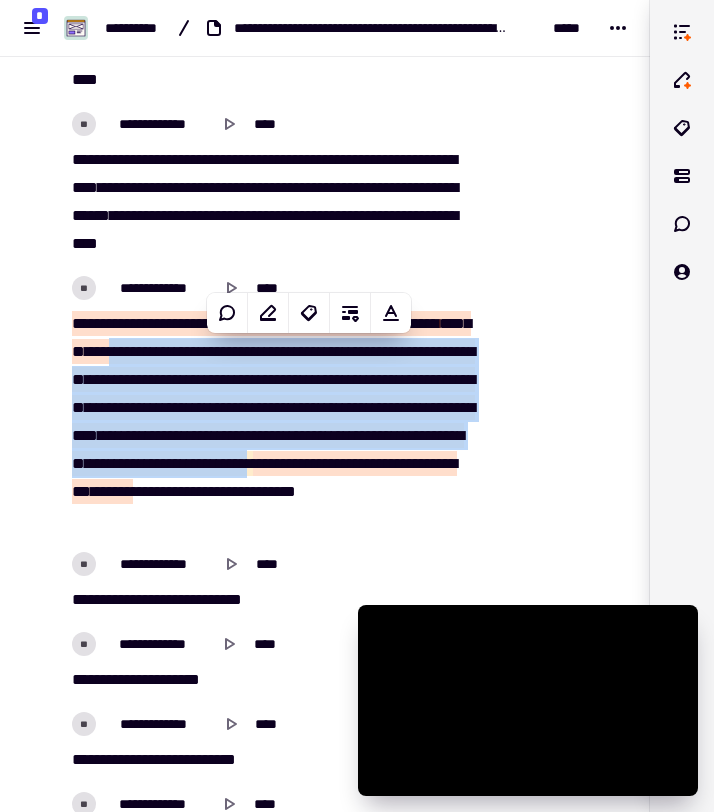 copy on "**********" 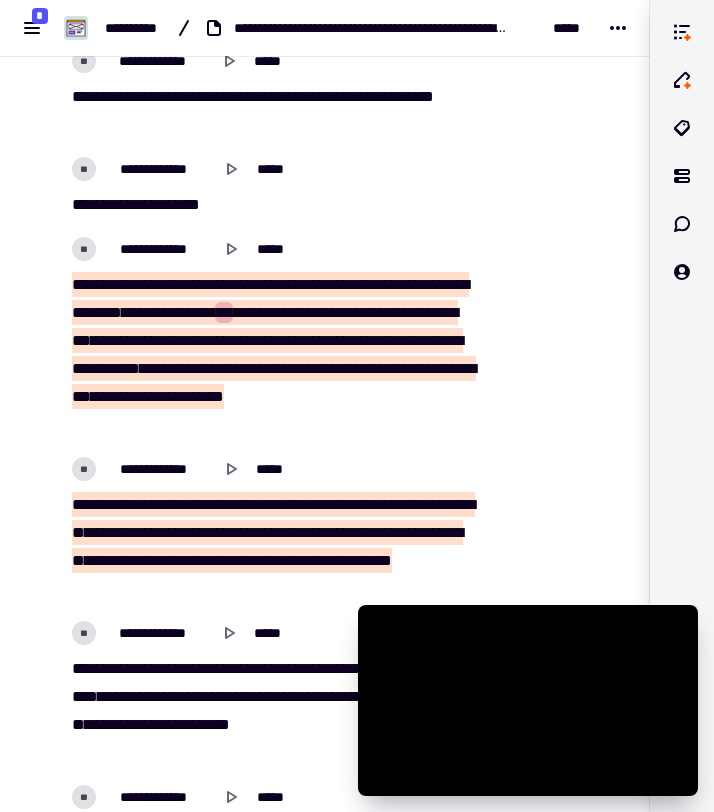 scroll, scrollTop: 8062, scrollLeft: 0, axis: vertical 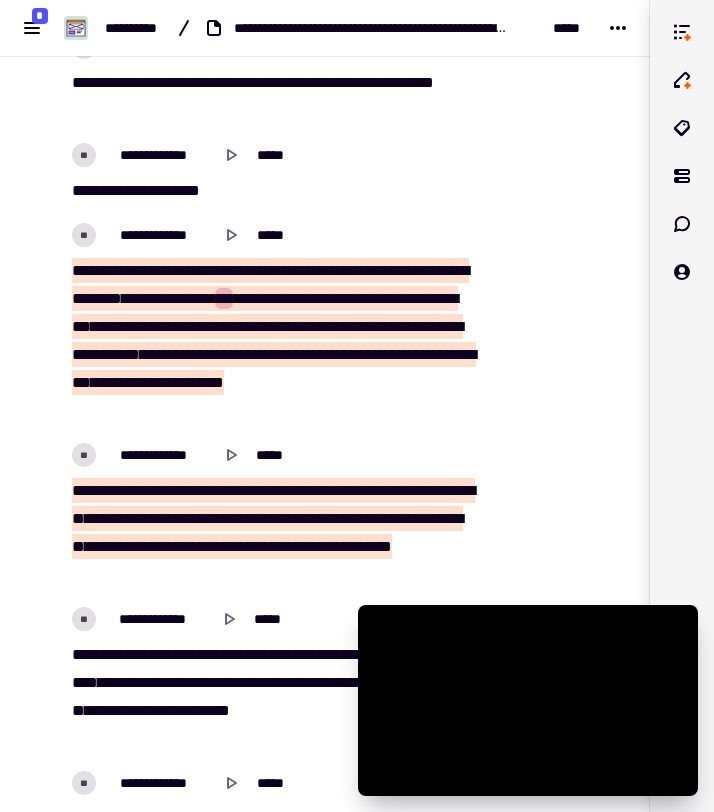click on "**********" at bounding box center (133, 326) 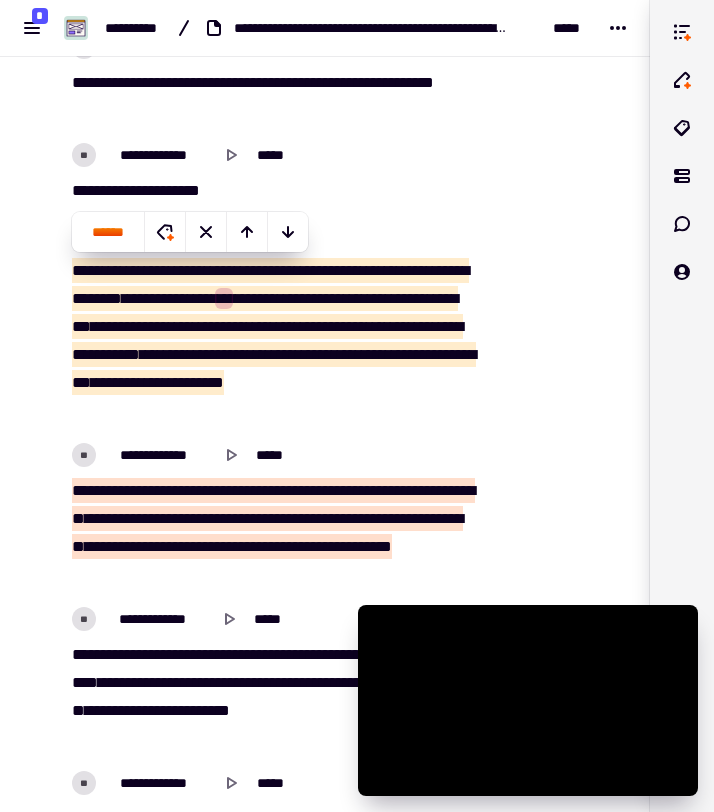 click on "**********" at bounding box center (272, 235) 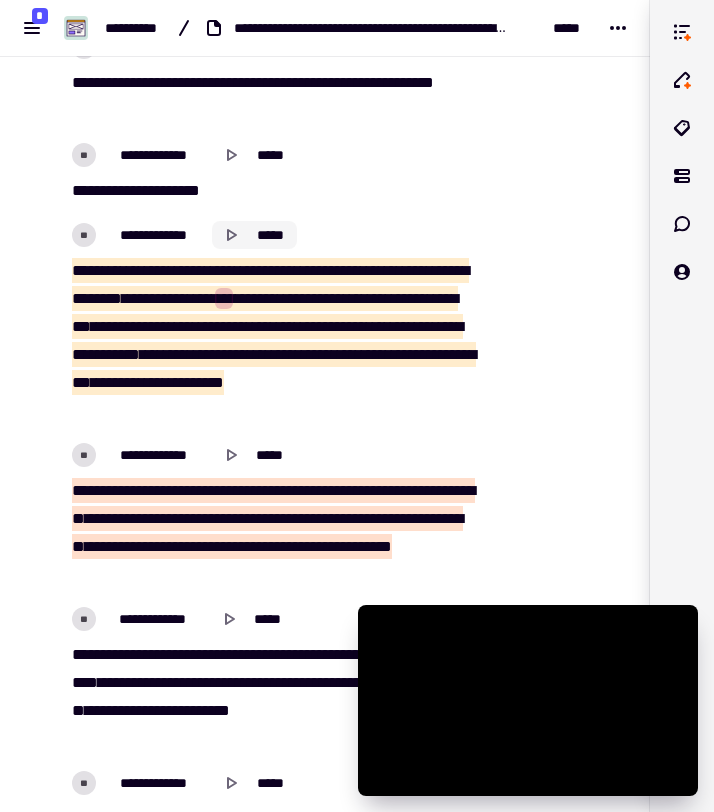 click 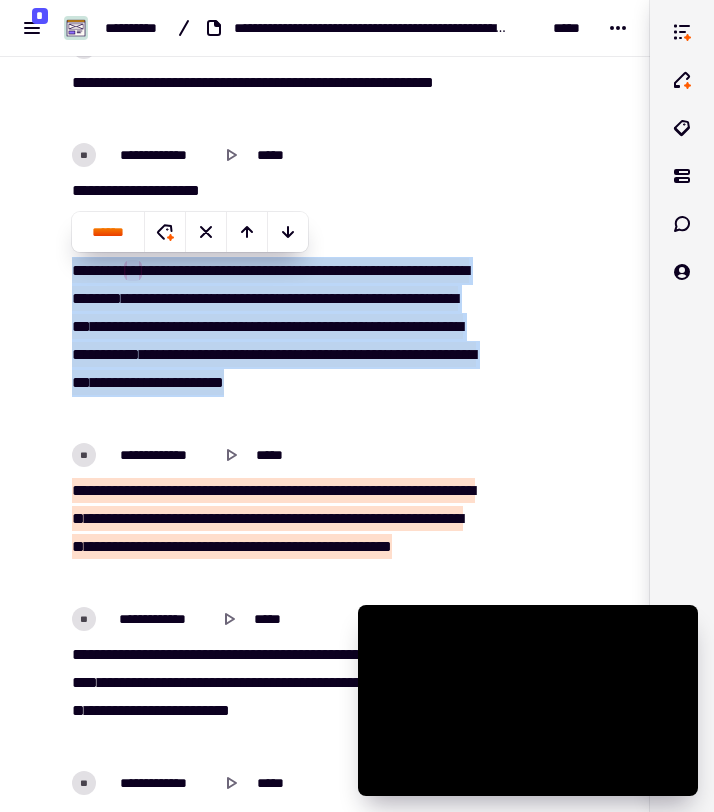 click on "**********" at bounding box center (133, 326) 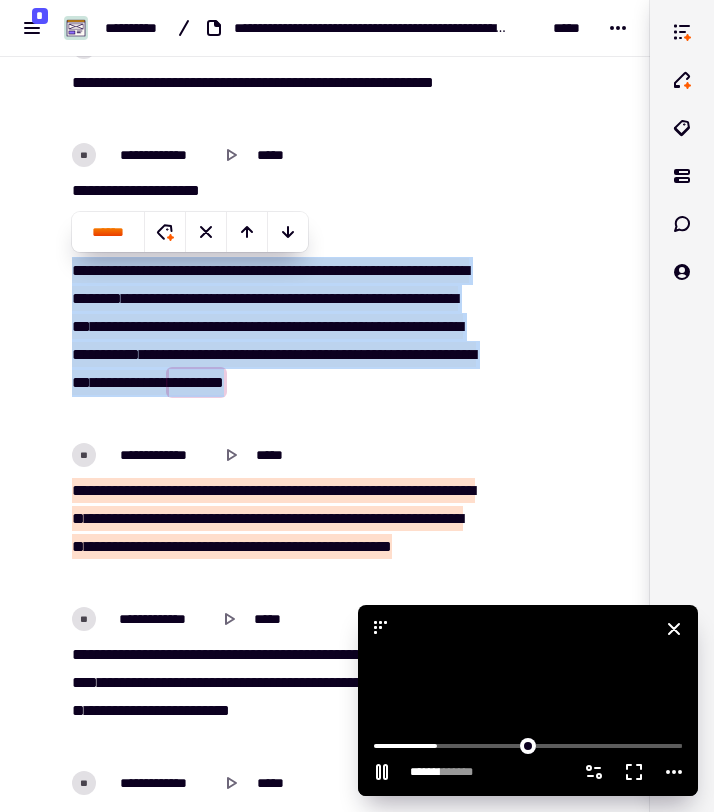 click at bounding box center [528, 700] 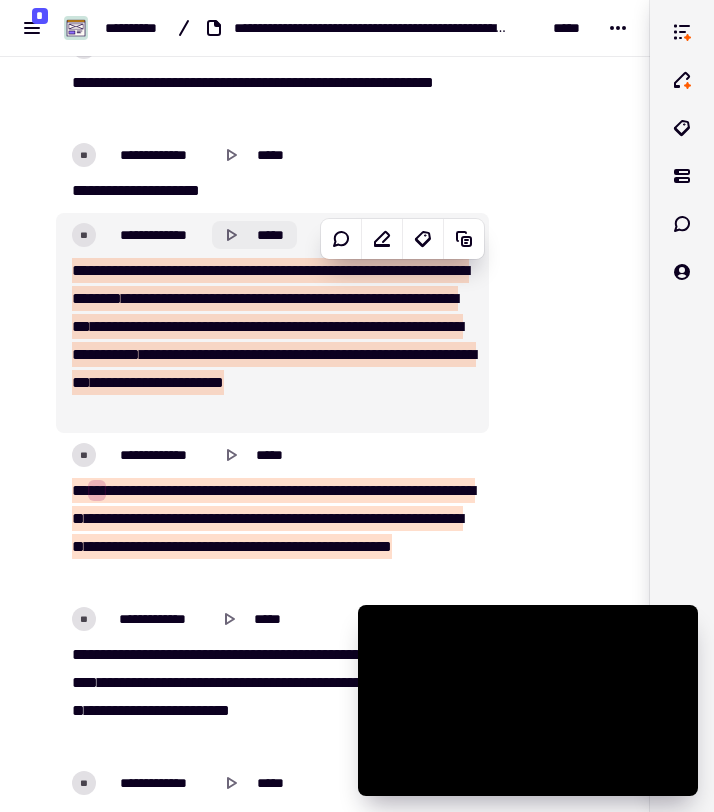 click 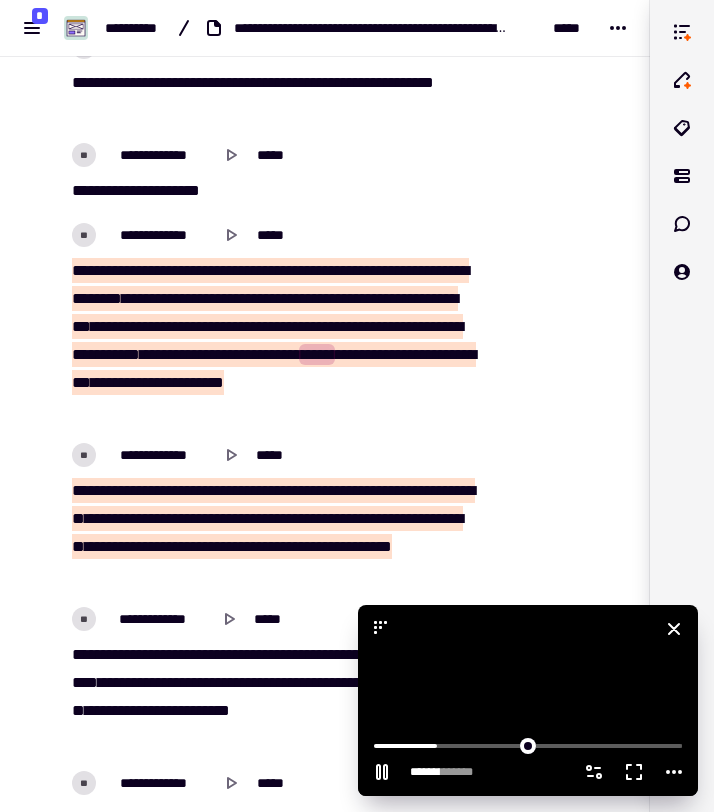 click at bounding box center (528, 700) 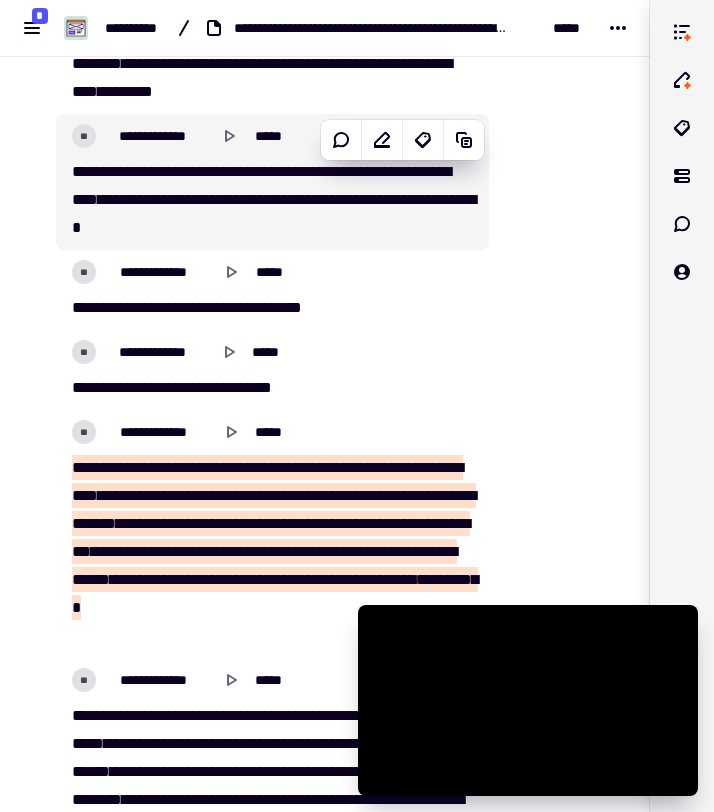 scroll, scrollTop: 8844, scrollLeft: 0, axis: vertical 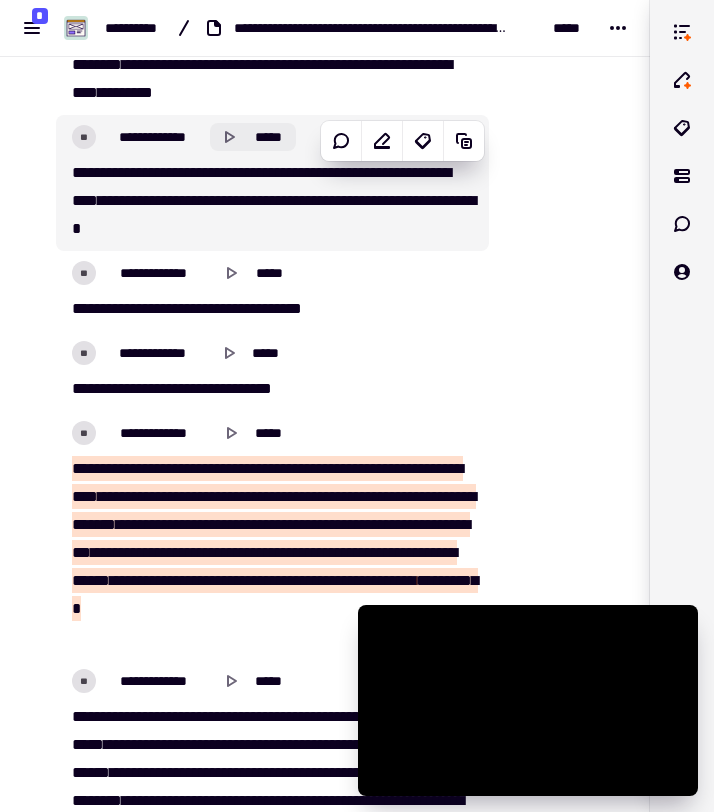 click 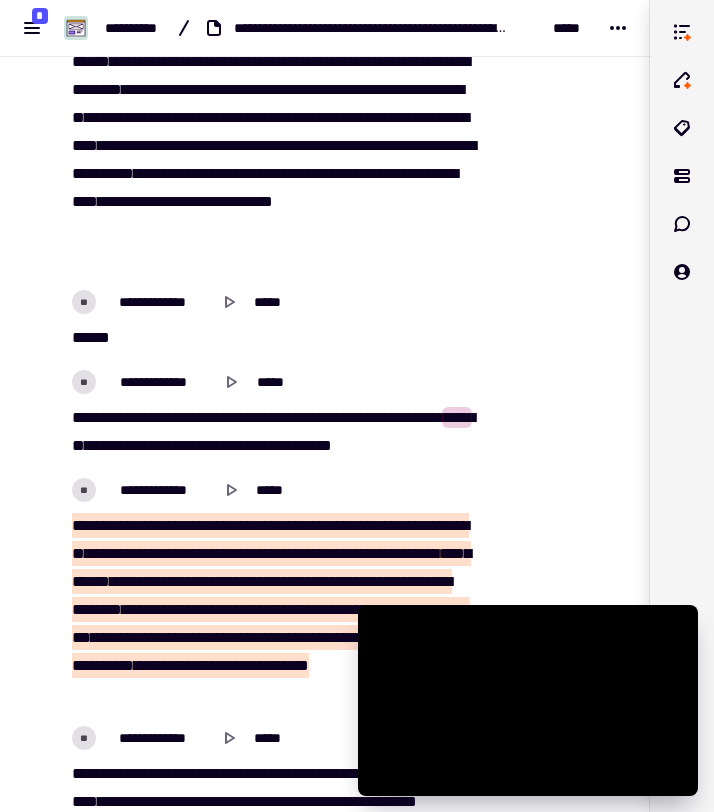 scroll, scrollTop: 9556, scrollLeft: 0, axis: vertical 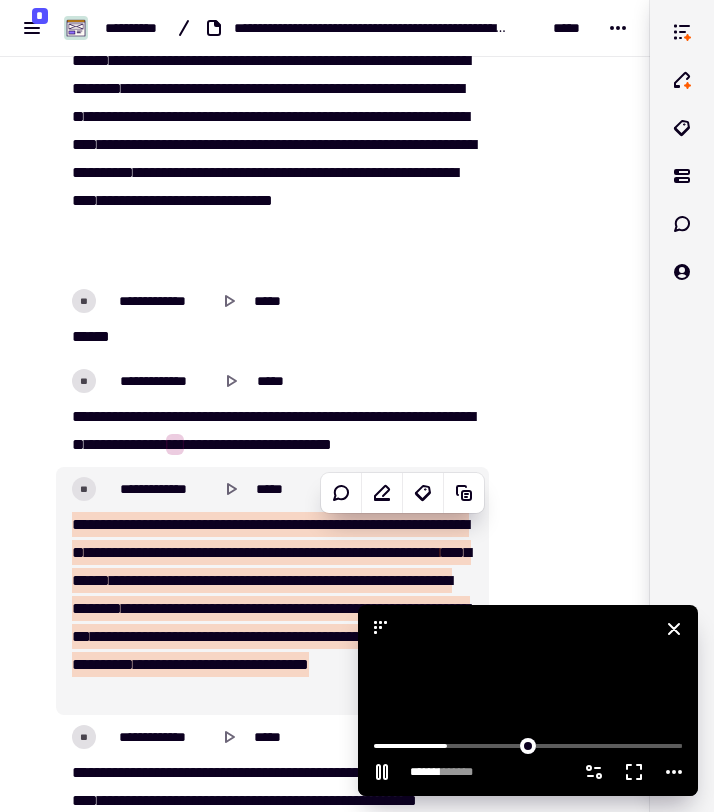 click at bounding box center [528, 700] 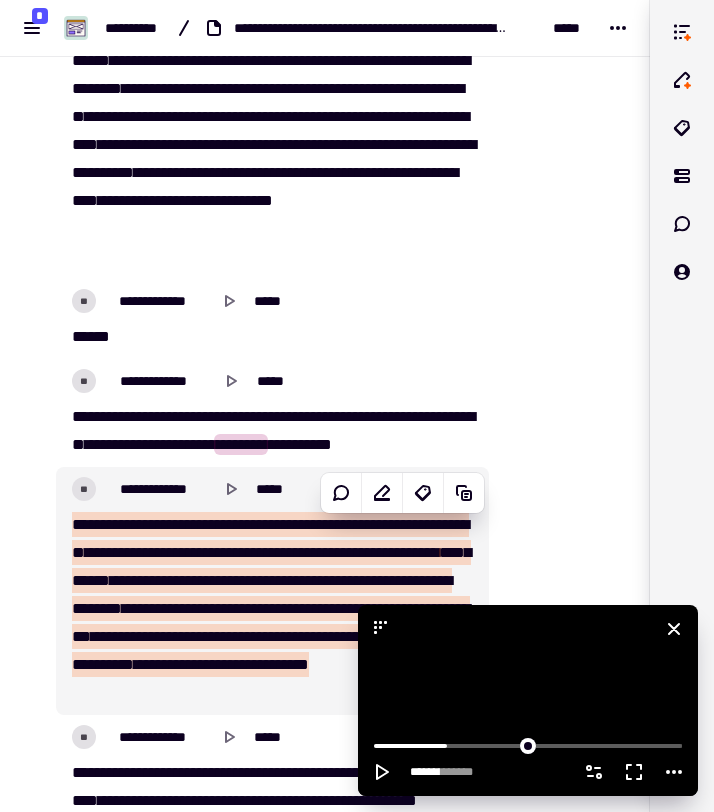 type on "******" 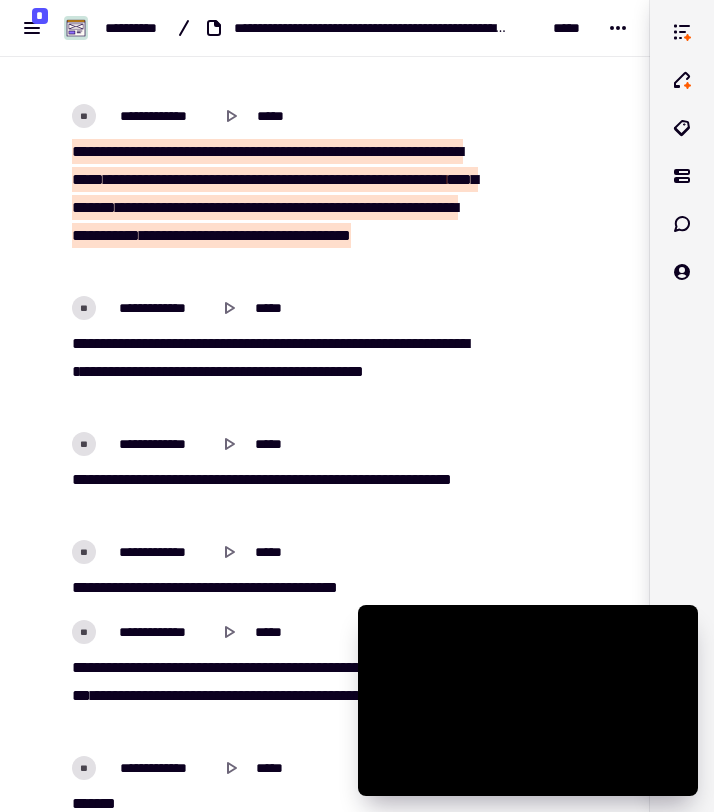 scroll, scrollTop: 10319, scrollLeft: 0, axis: vertical 